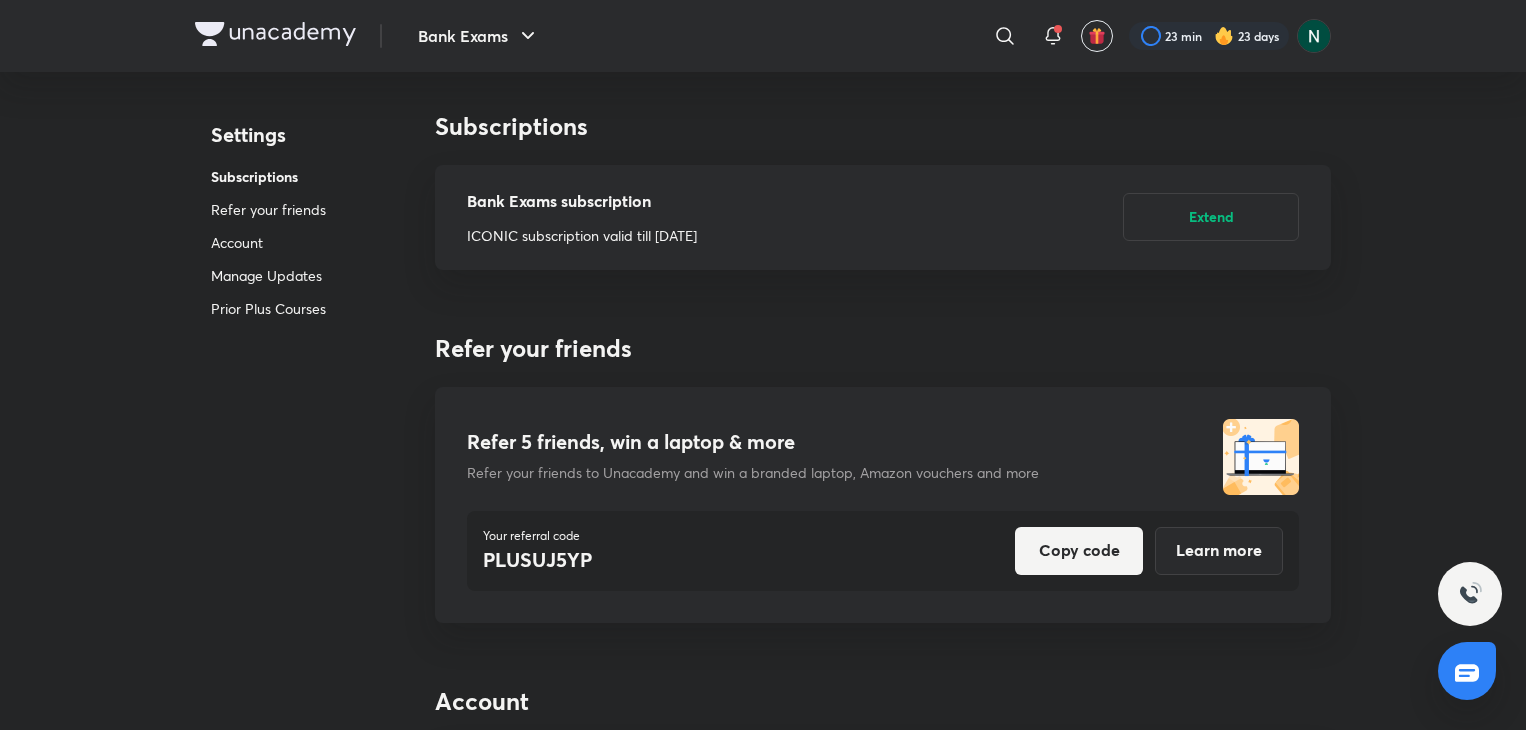 scroll, scrollTop: 0, scrollLeft: 0, axis: both 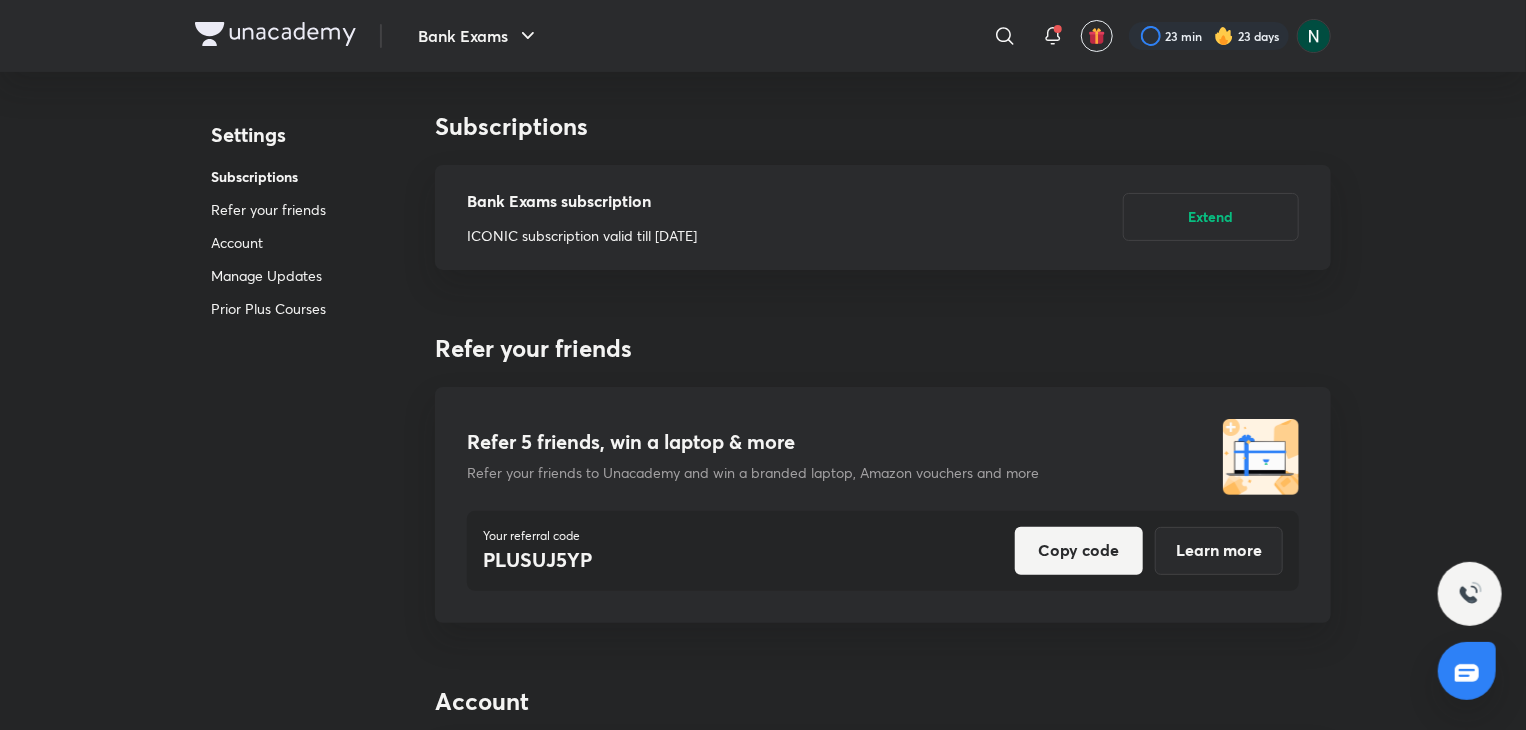 click at bounding box center (275, 34) 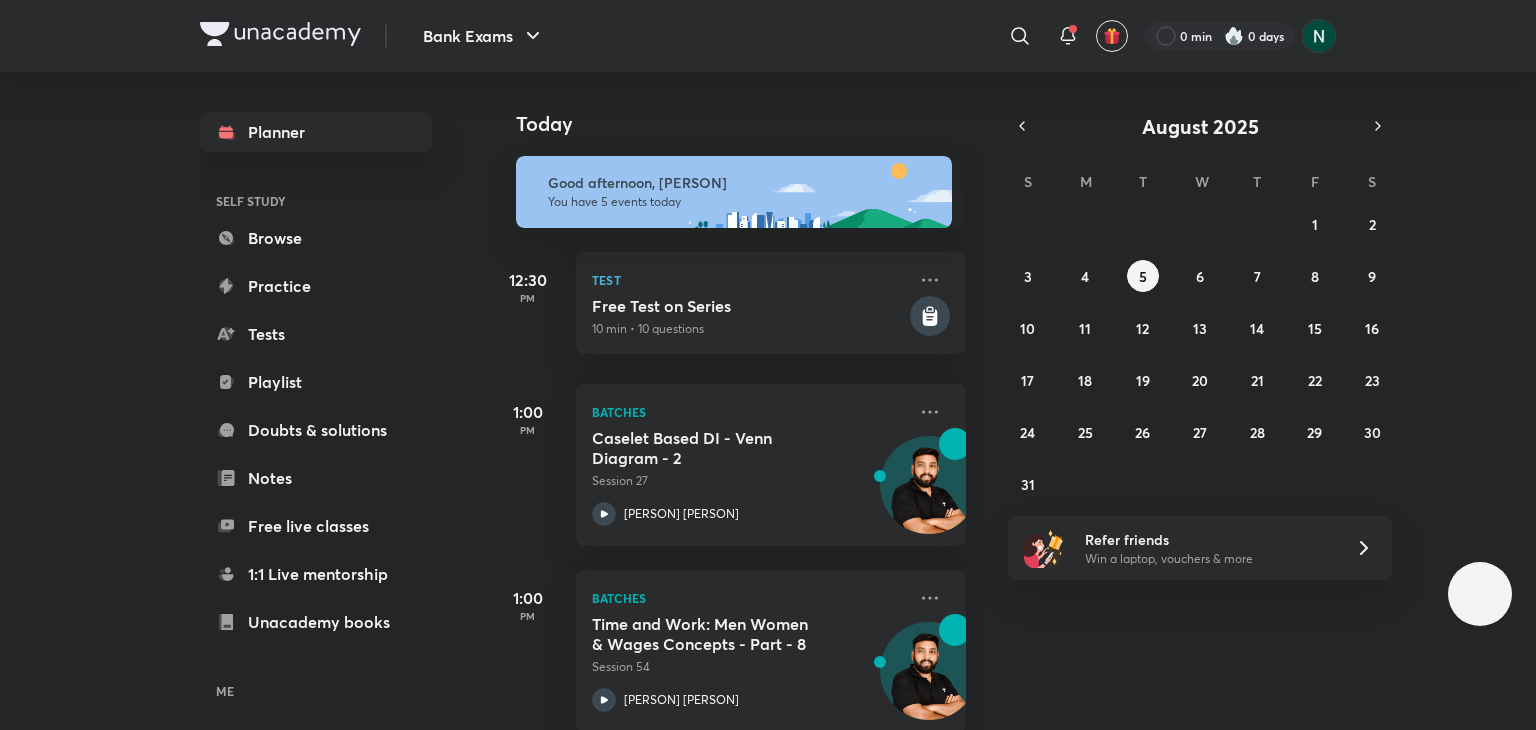 click on "Tests" at bounding box center [316, 334] 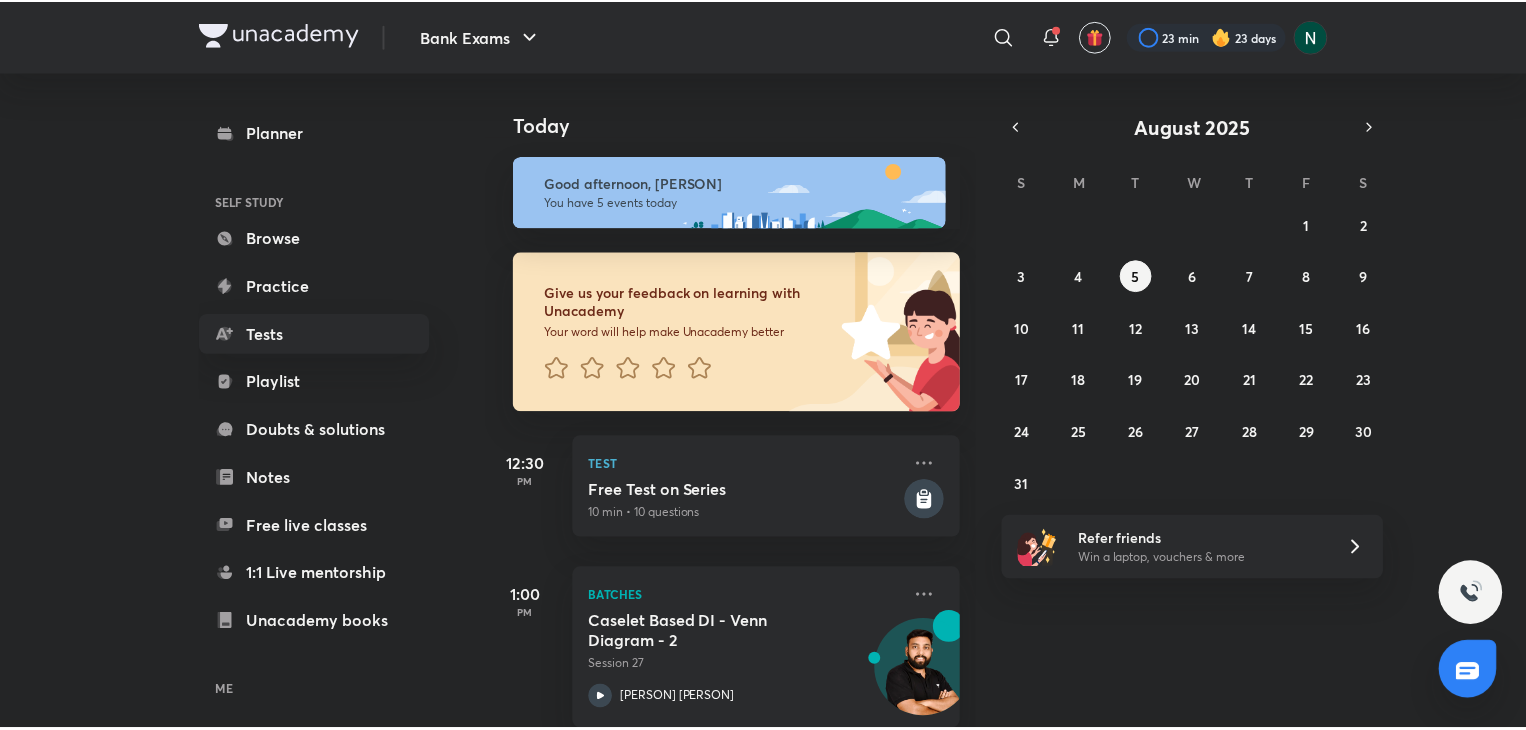 scroll, scrollTop: 0, scrollLeft: 0, axis: both 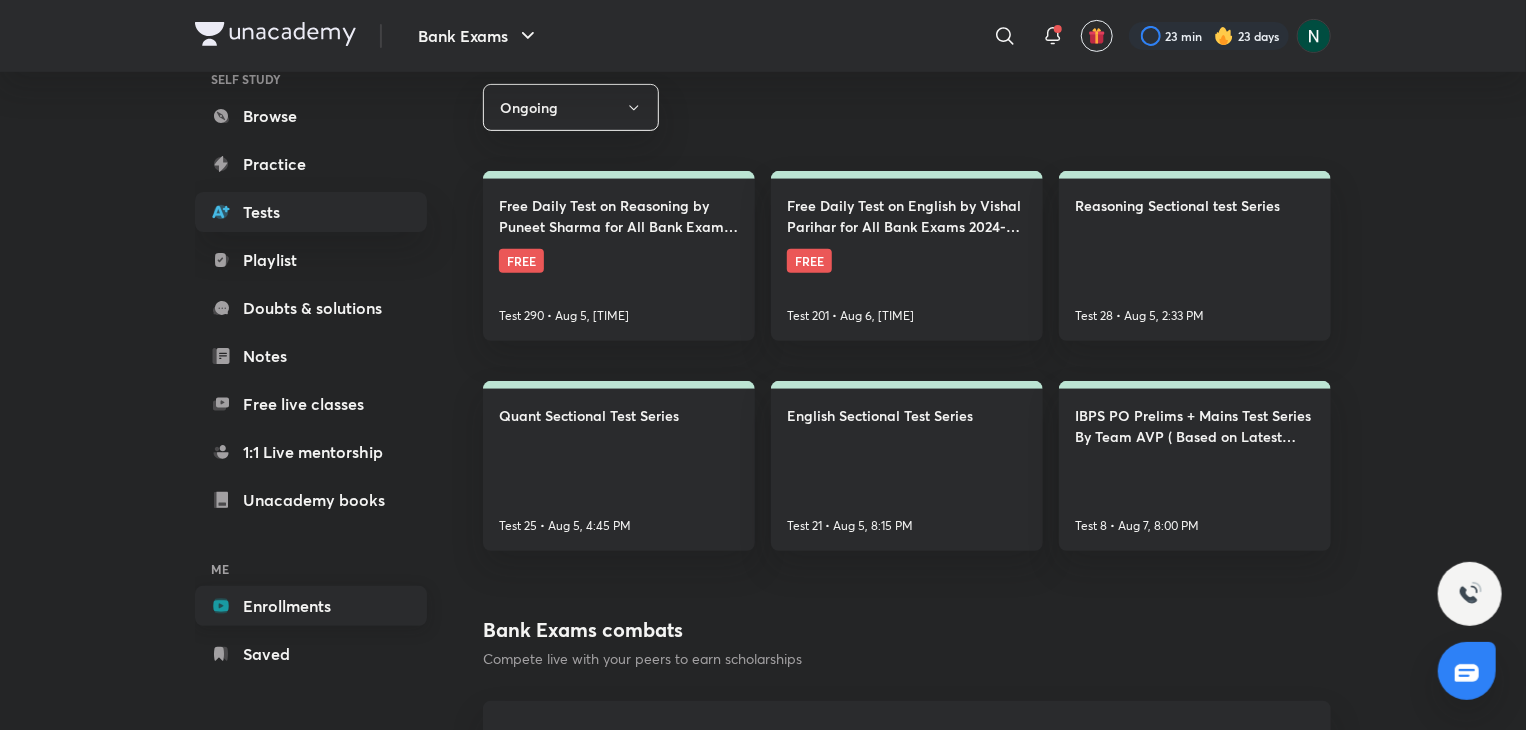 click on "Enrollments" at bounding box center (311, 606) 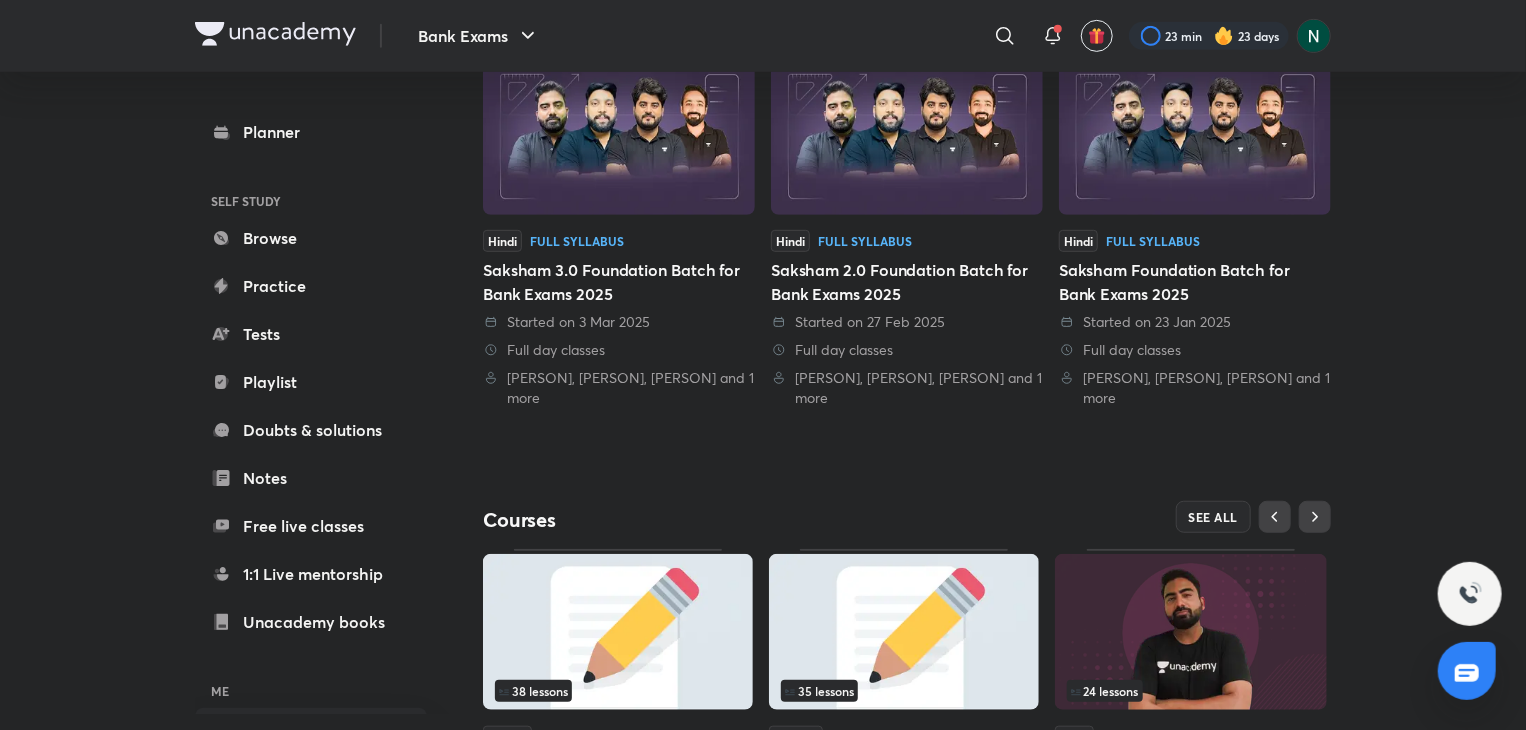scroll, scrollTop: 640, scrollLeft: 0, axis: vertical 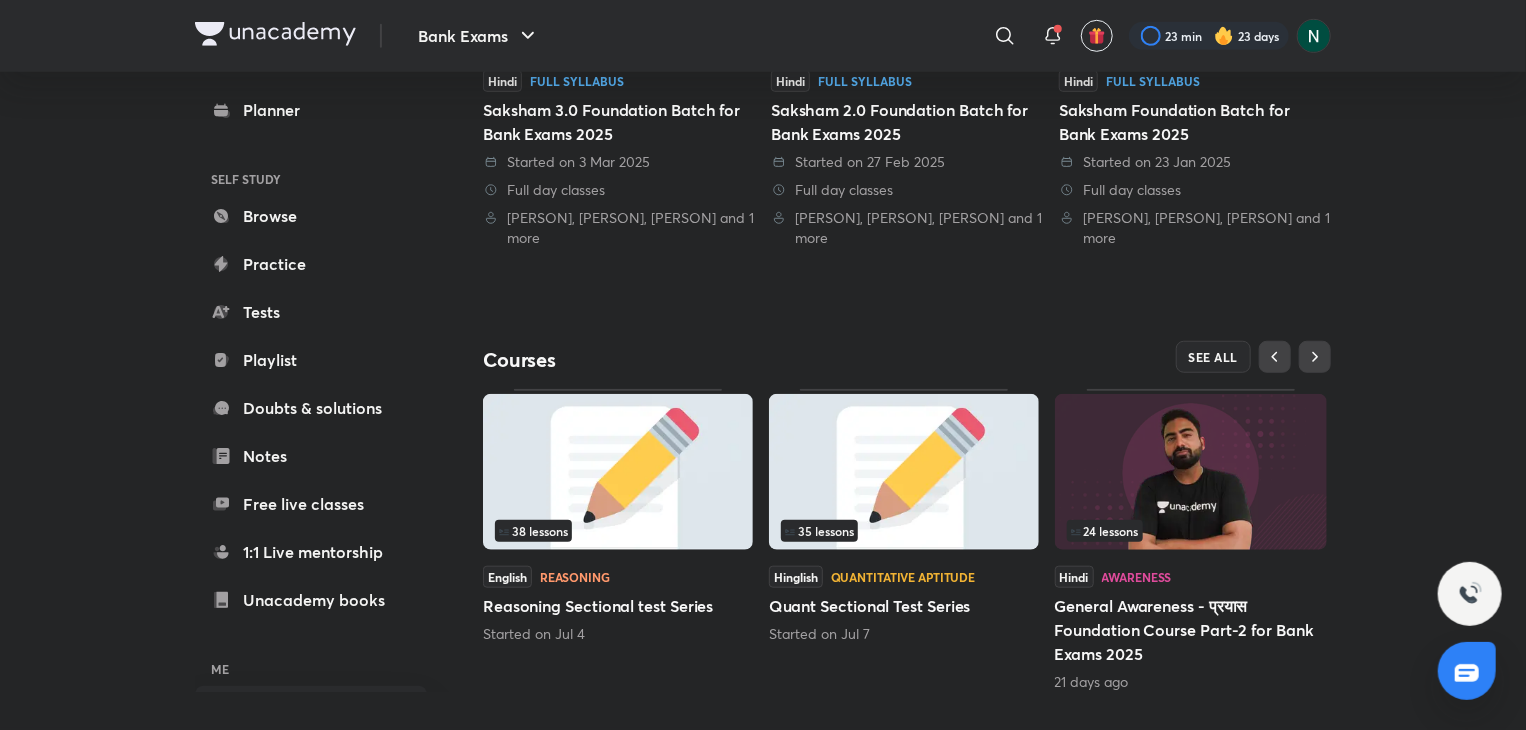 click at bounding box center (904, 472) 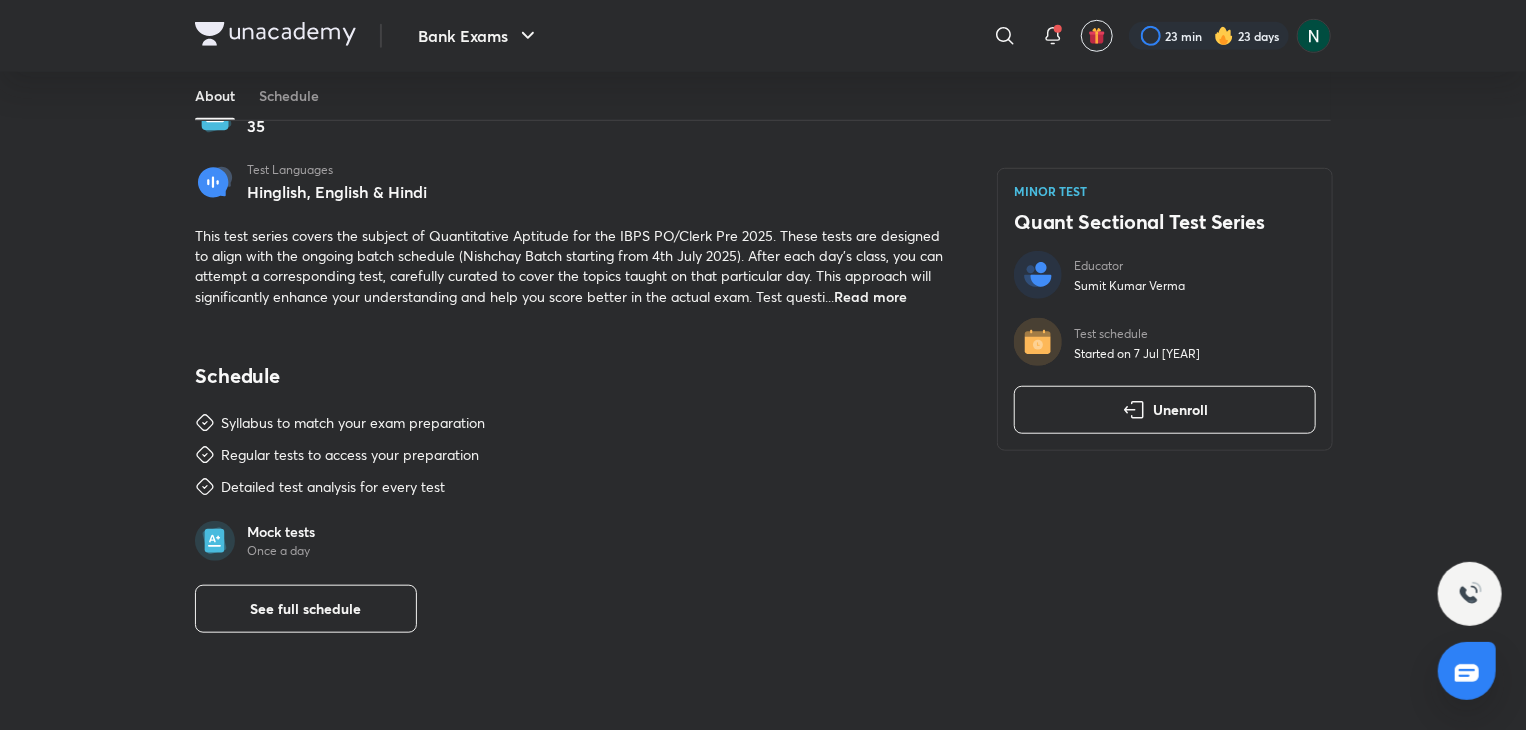 scroll, scrollTop: 720, scrollLeft: 0, axis: vertical 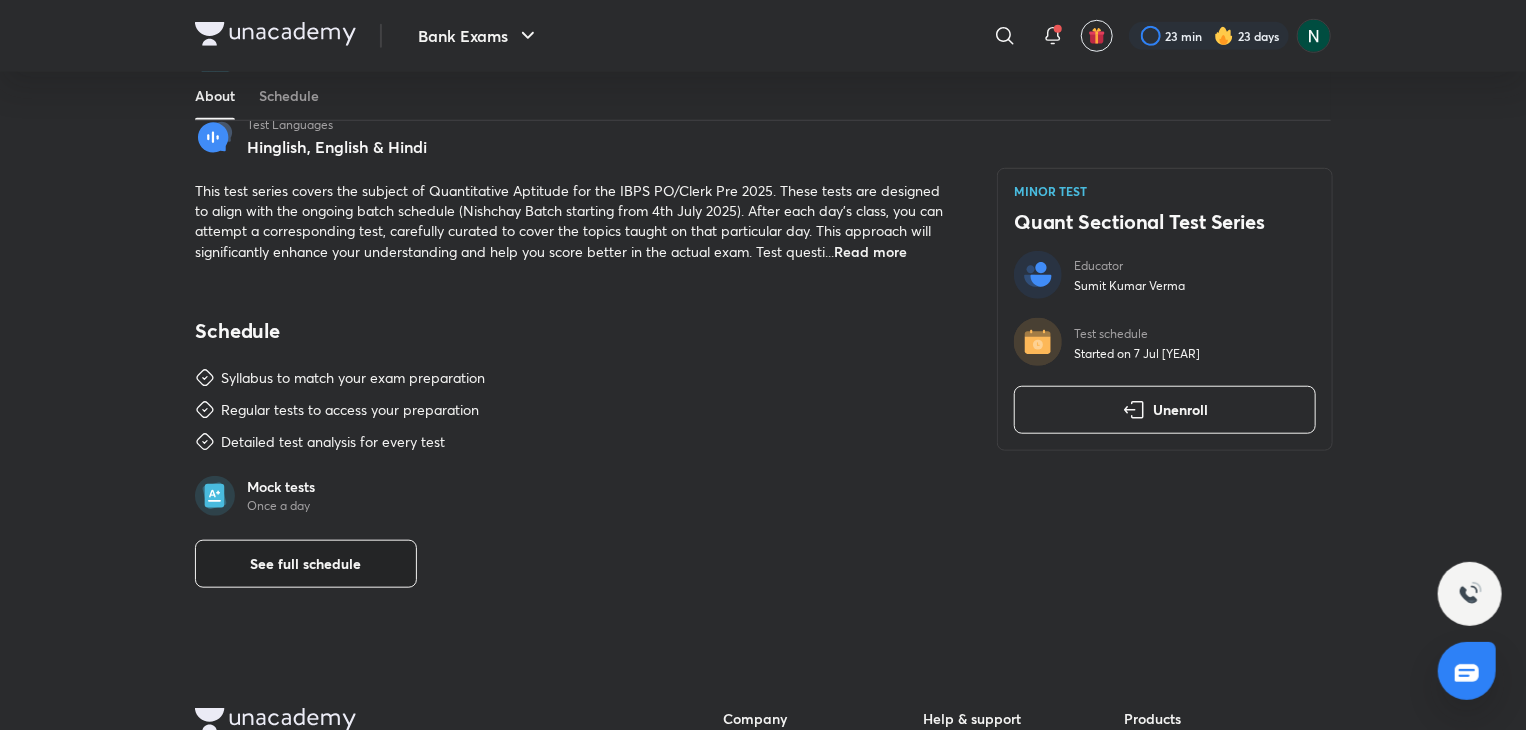 click on "See full schedule" at bounding box center (306, 564) 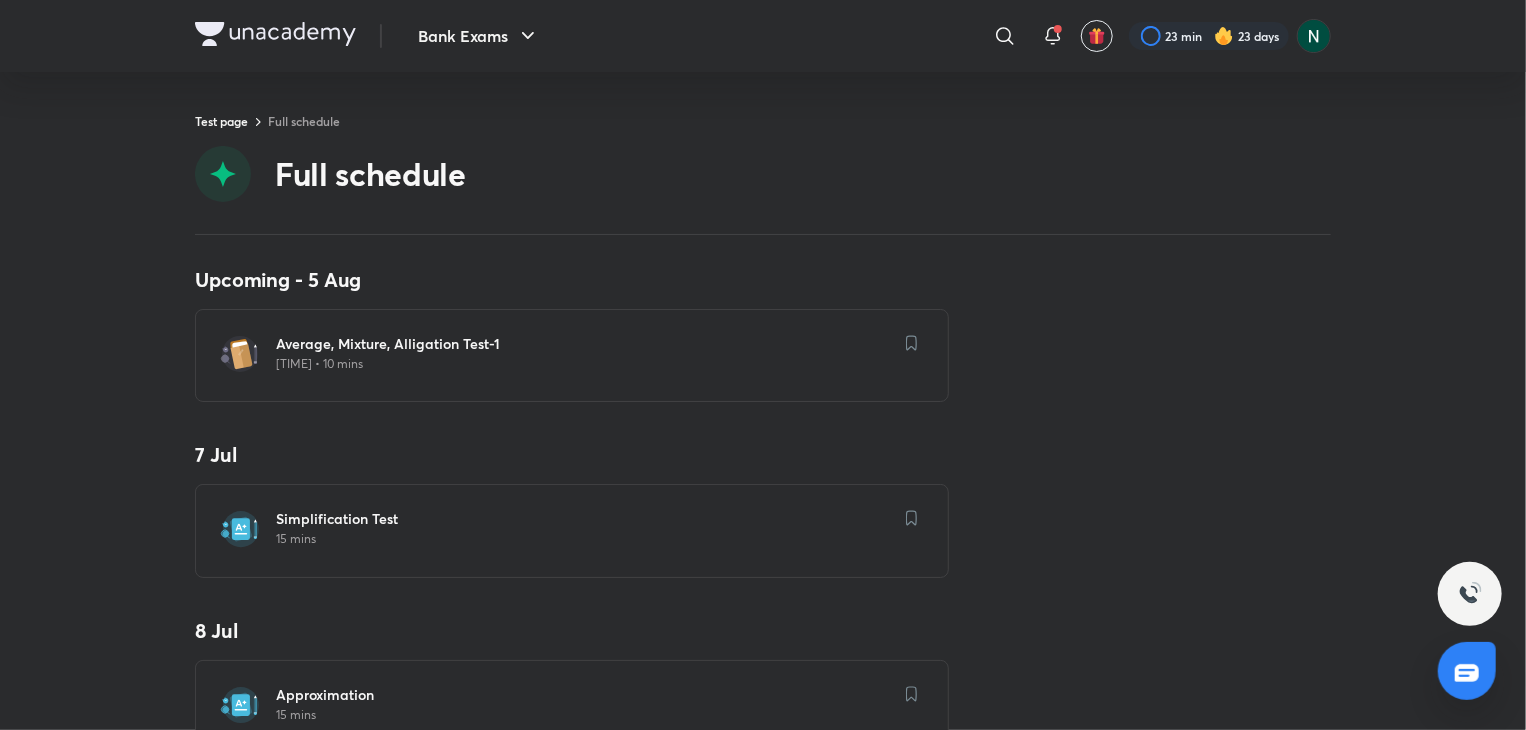 scroll, scrollTop: 0, scrollLeft: 0, axis: both 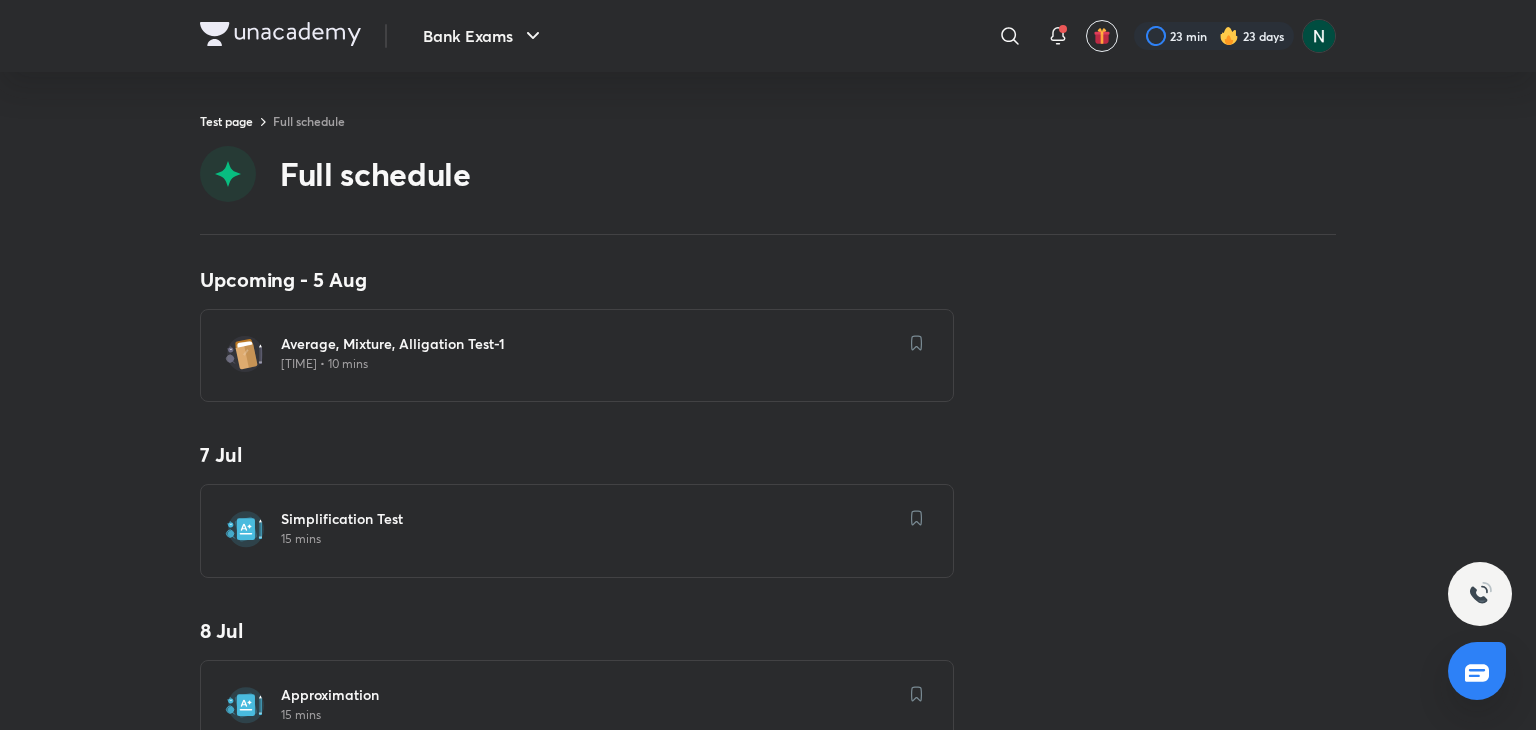 click on "Simplification Test" at bounding box center [589, 519] 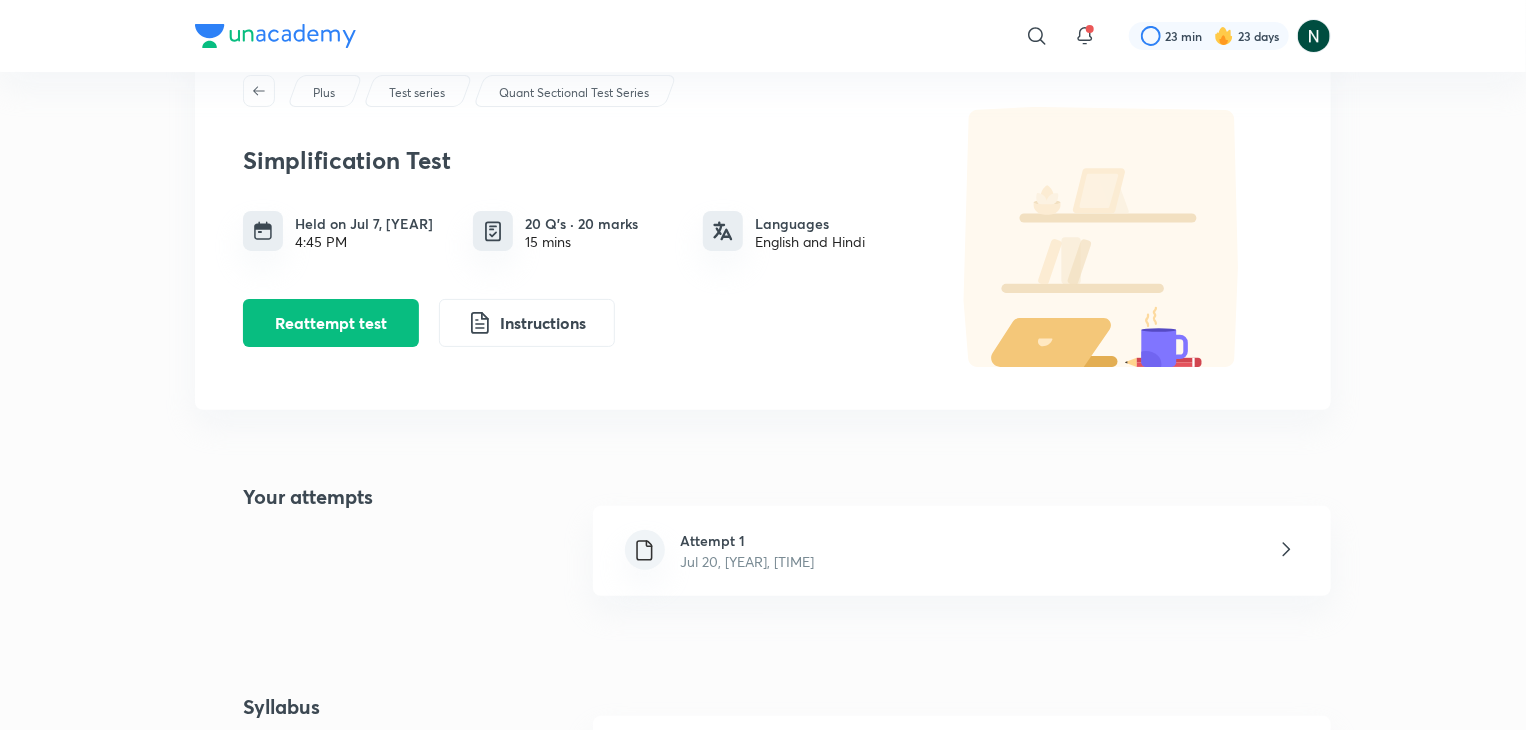 scroll, scrollTop: 80, scrollLeft: 0, axis: vertical 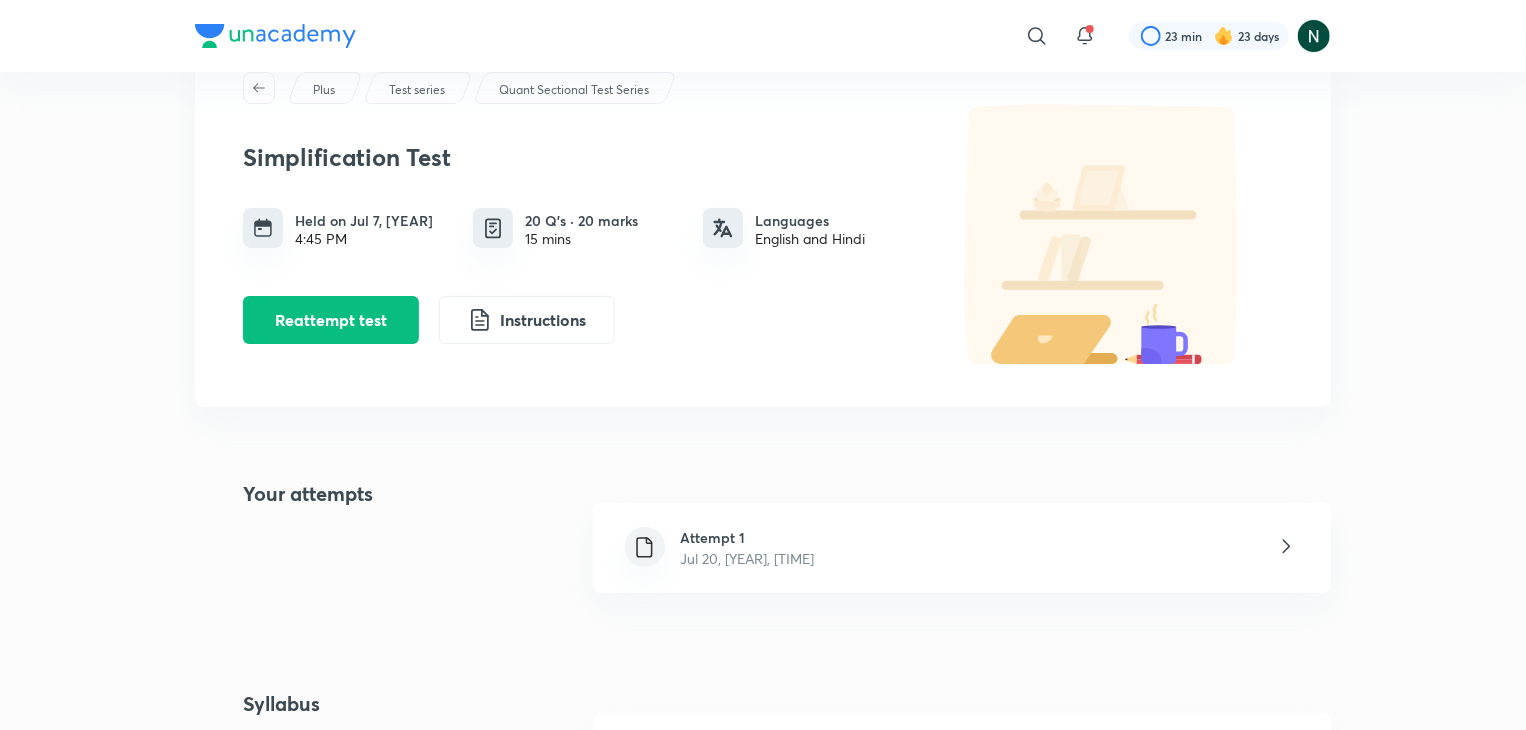 click on "Attempt 1 Jul 20, [YEAR], [TIME]" at bounding box center (962, 548) 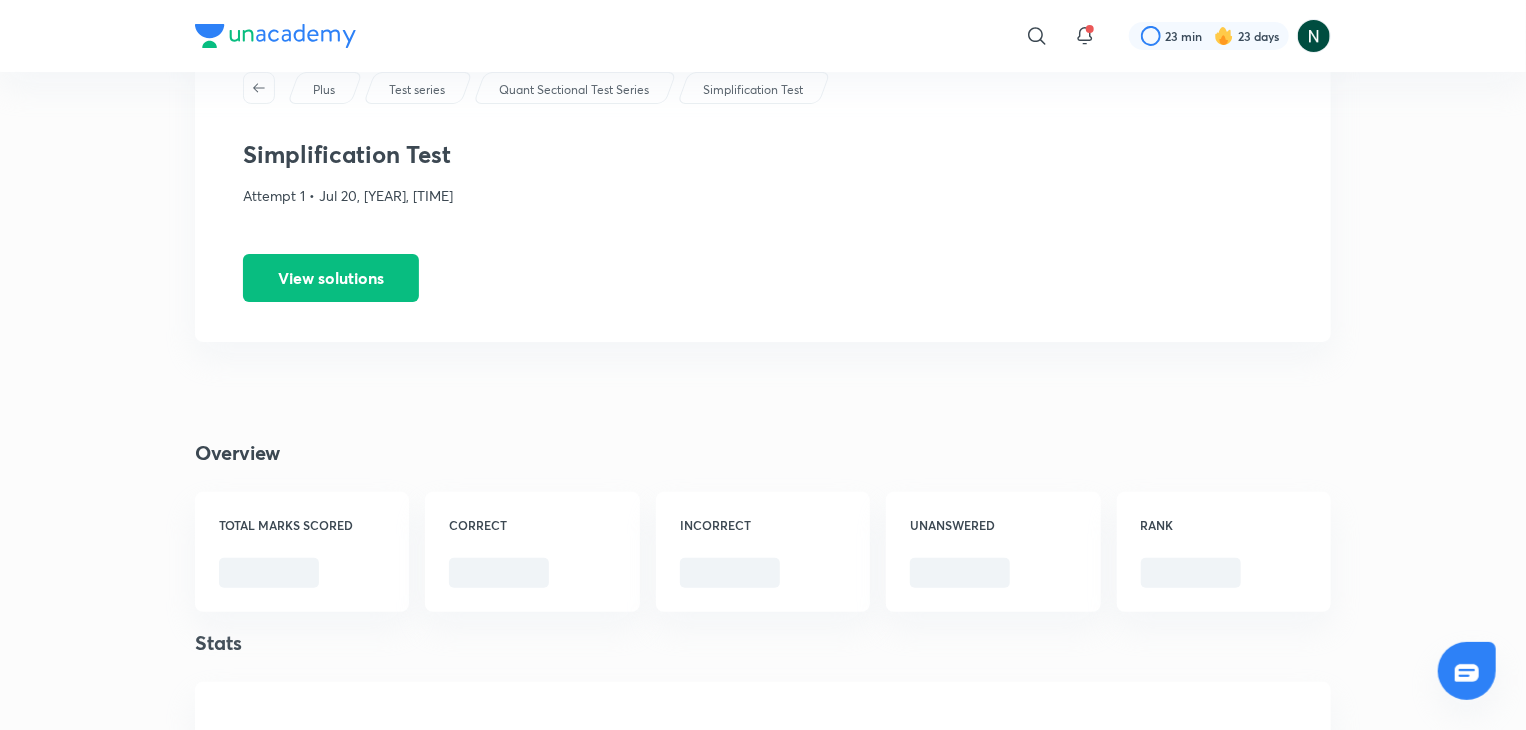 scroll, scrollTop: 0, scrollLeft: 0, axis: both 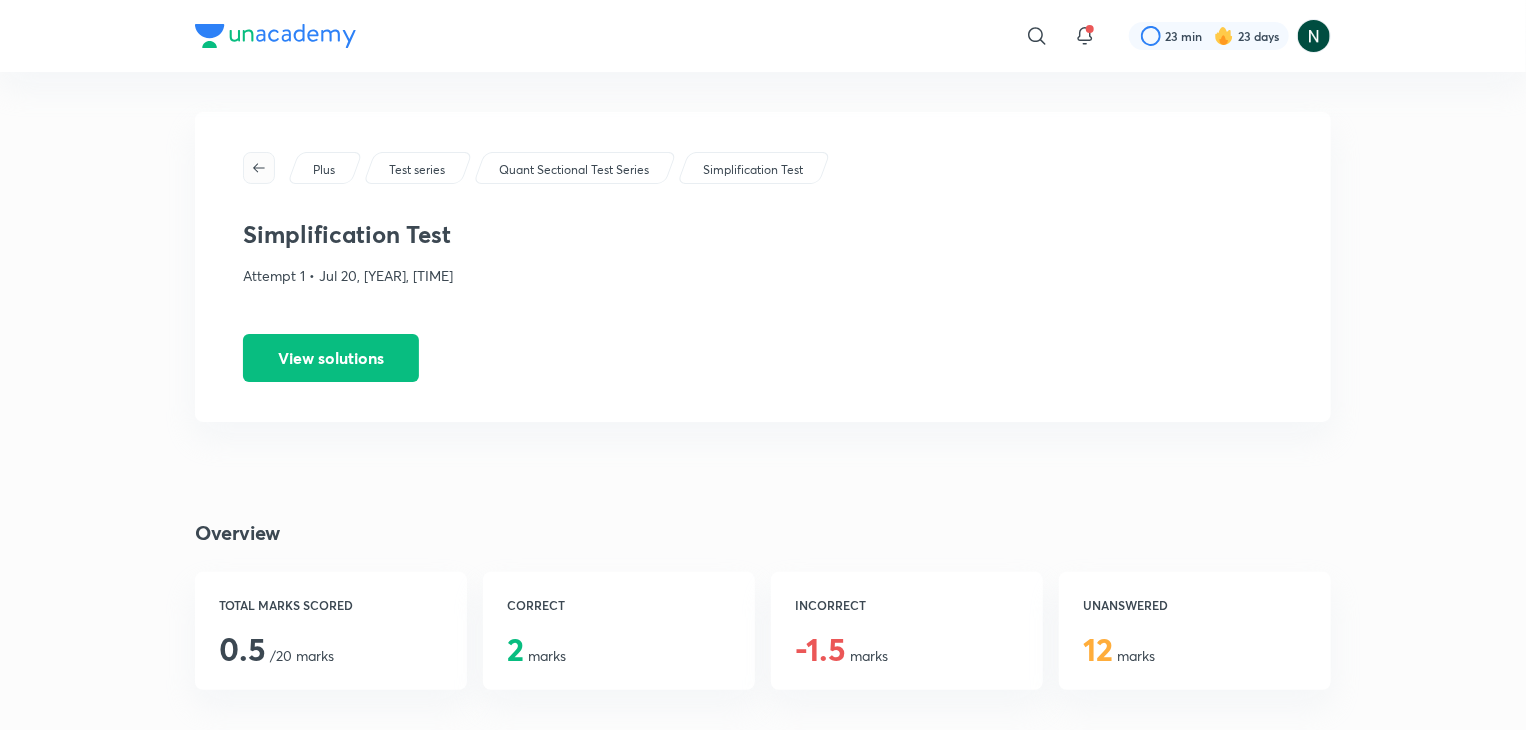 click 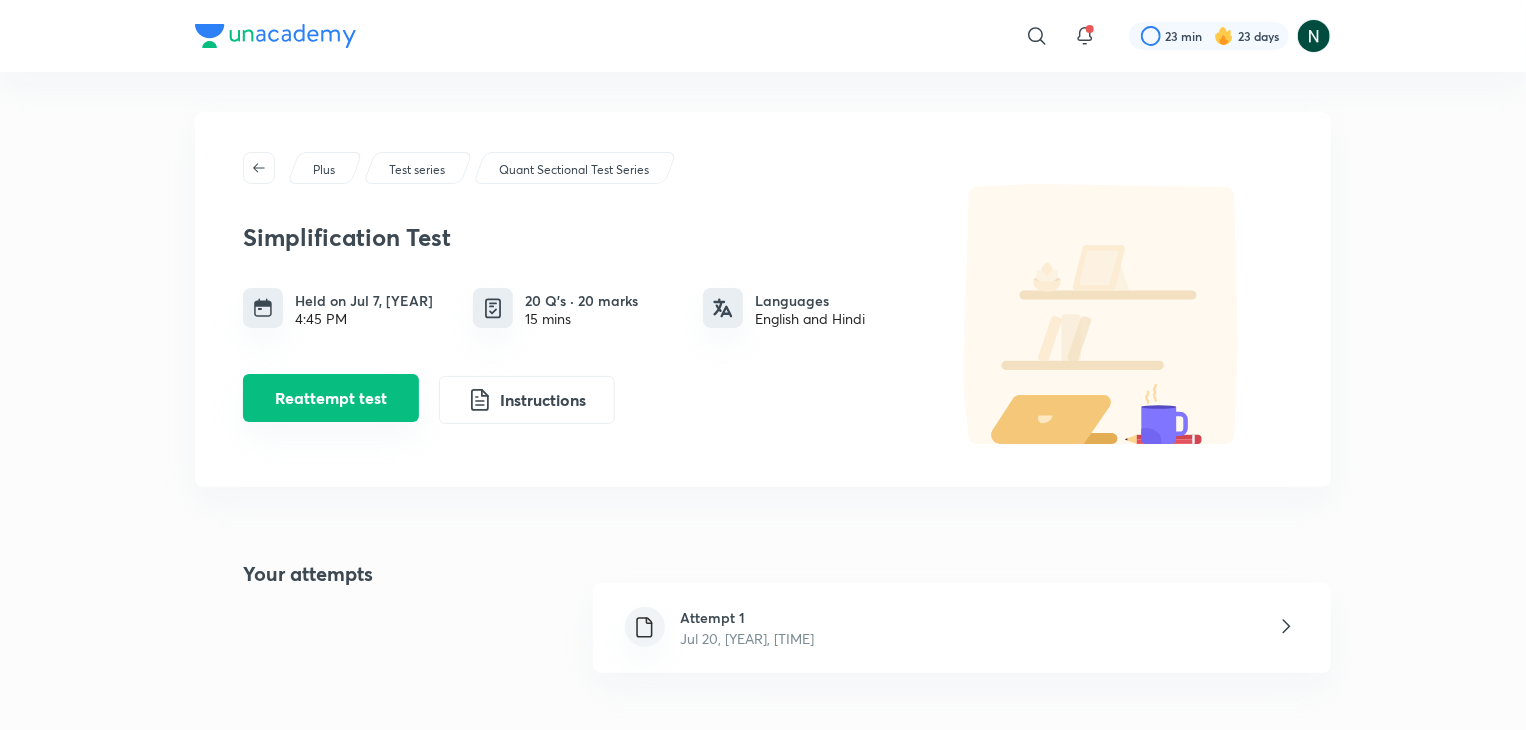 click on "Reattempt test" at bounding box center (331, 398) 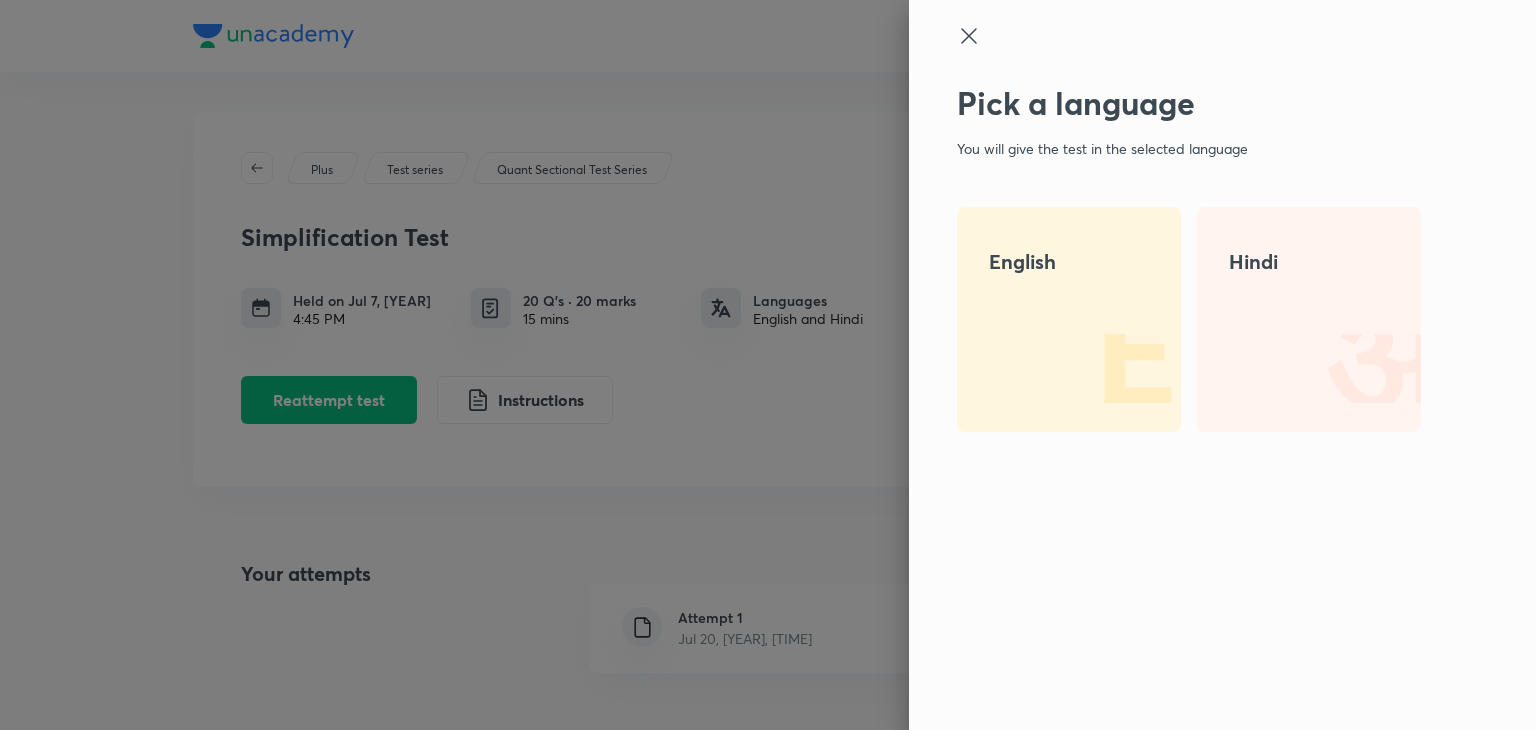 click on "English" at bounding box center [1069, 319] 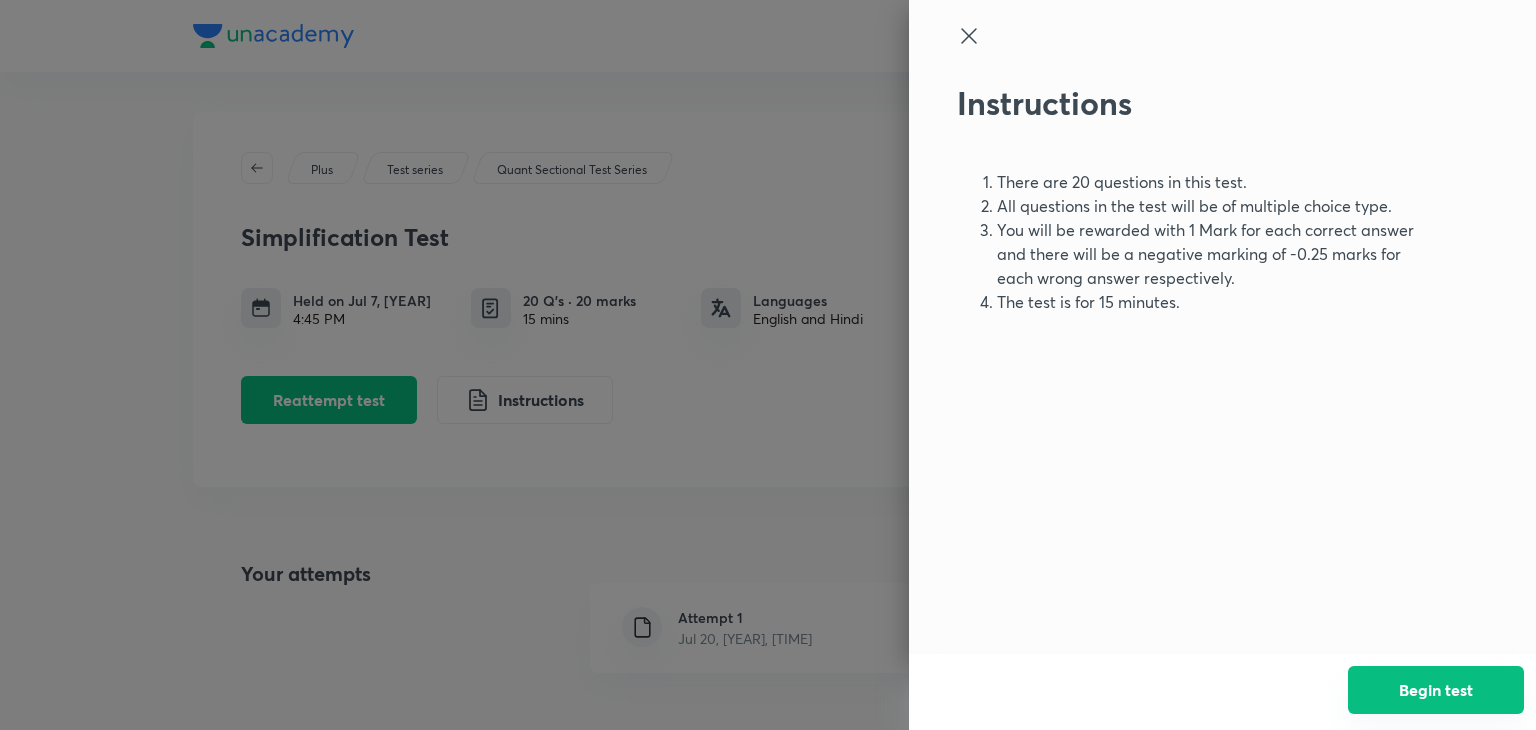 click on "Begin test" at bounding box center (1436, 690) 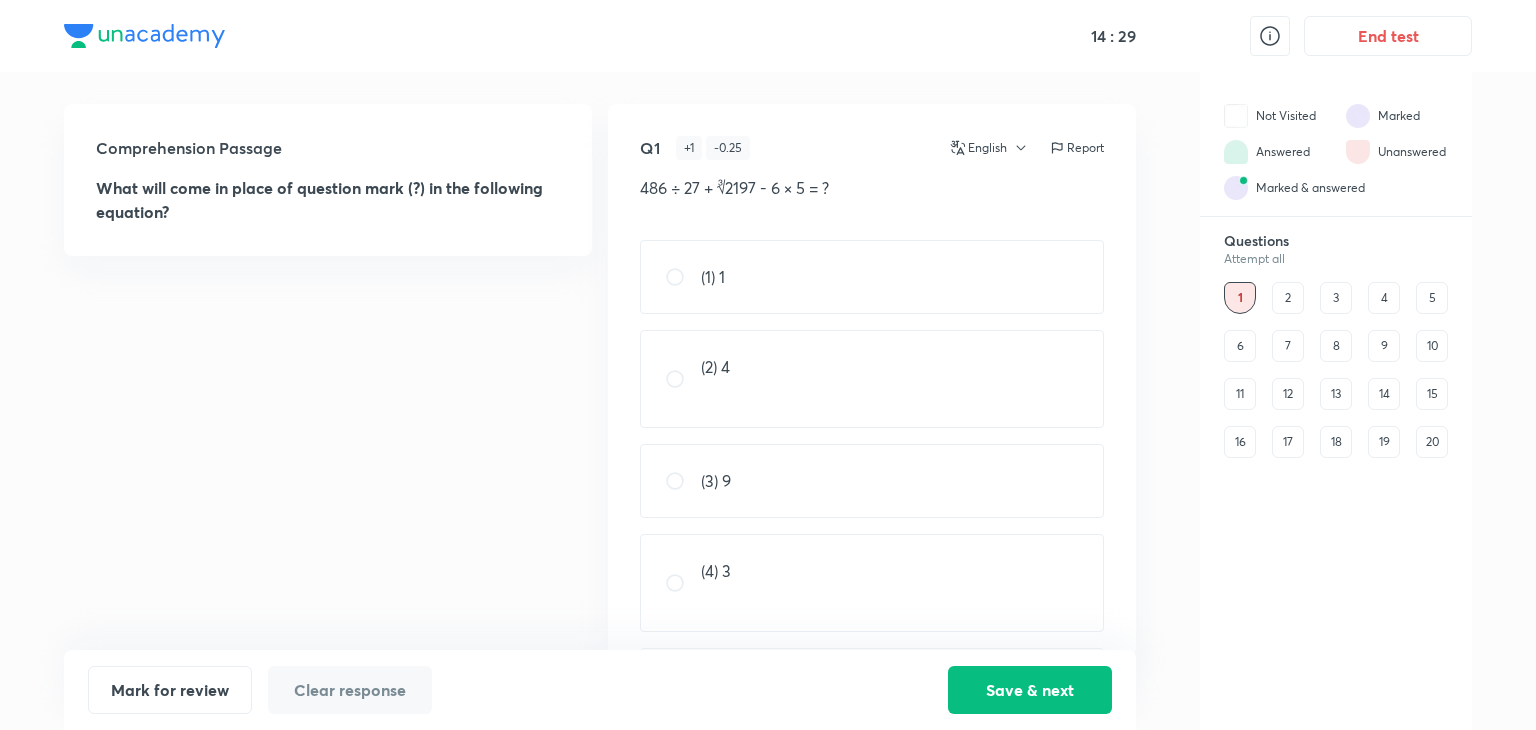 click on "(1) 1" at bounding box center (872, 277) 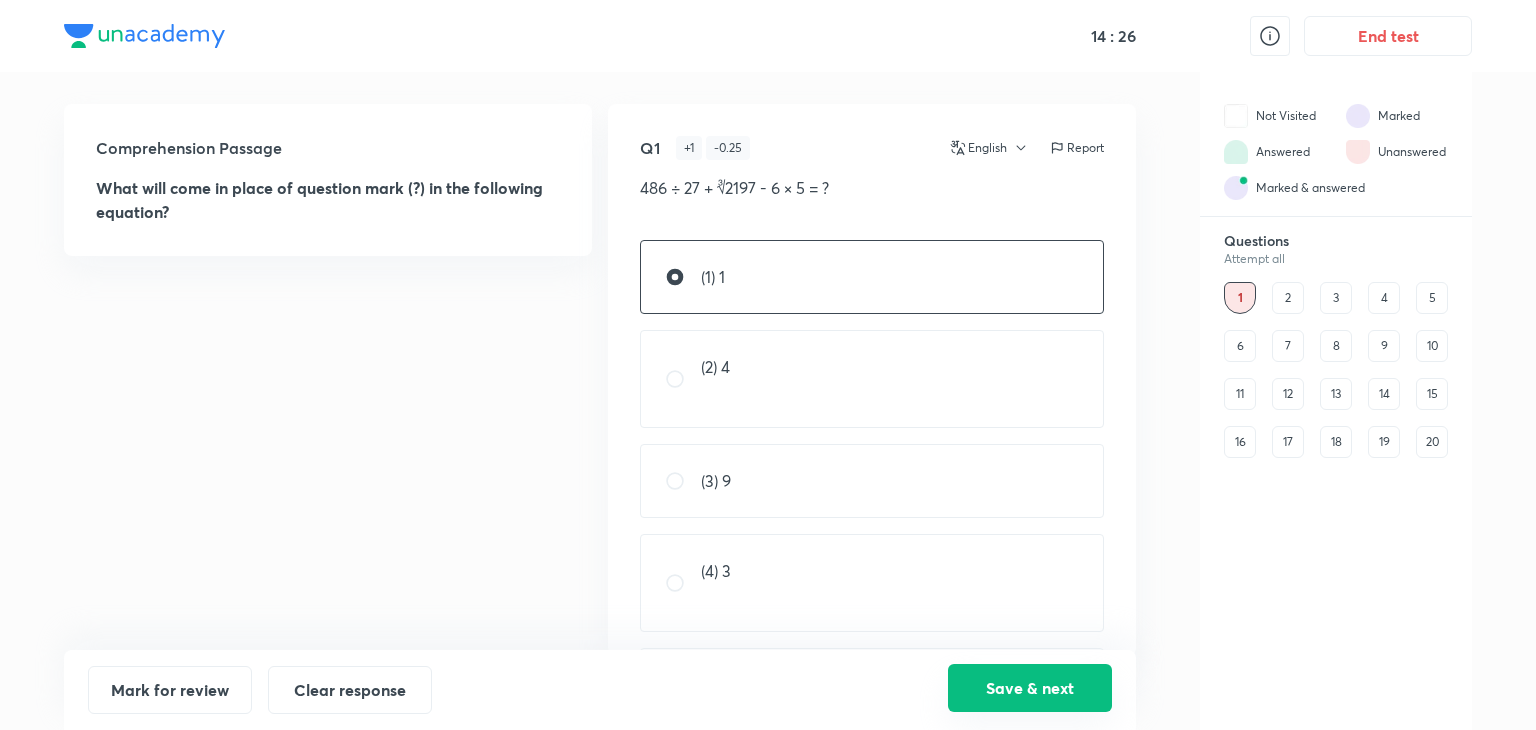 click on "Save & next" at bounding box center [1030, 688] 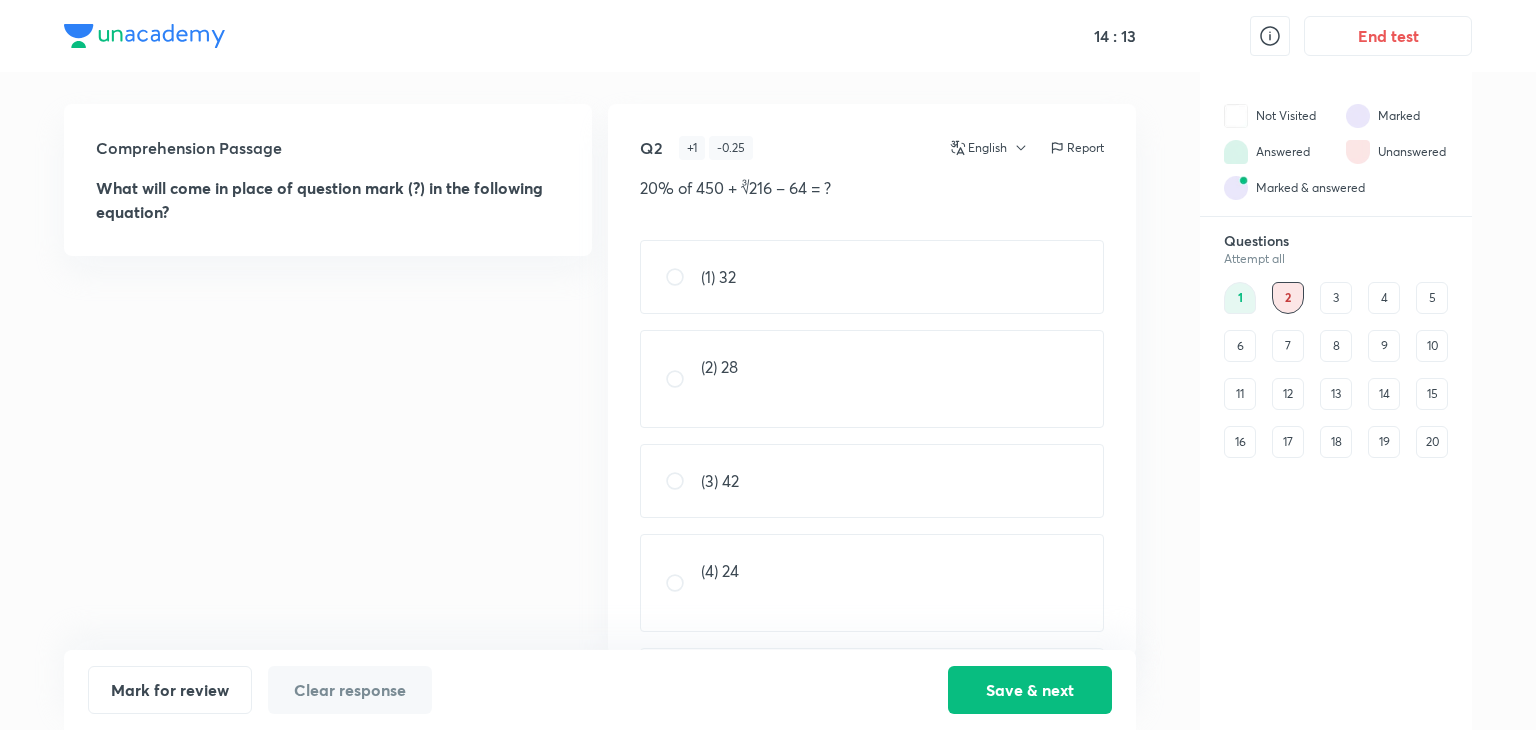 click on "(1) 32" at bounding box center (718, 277) 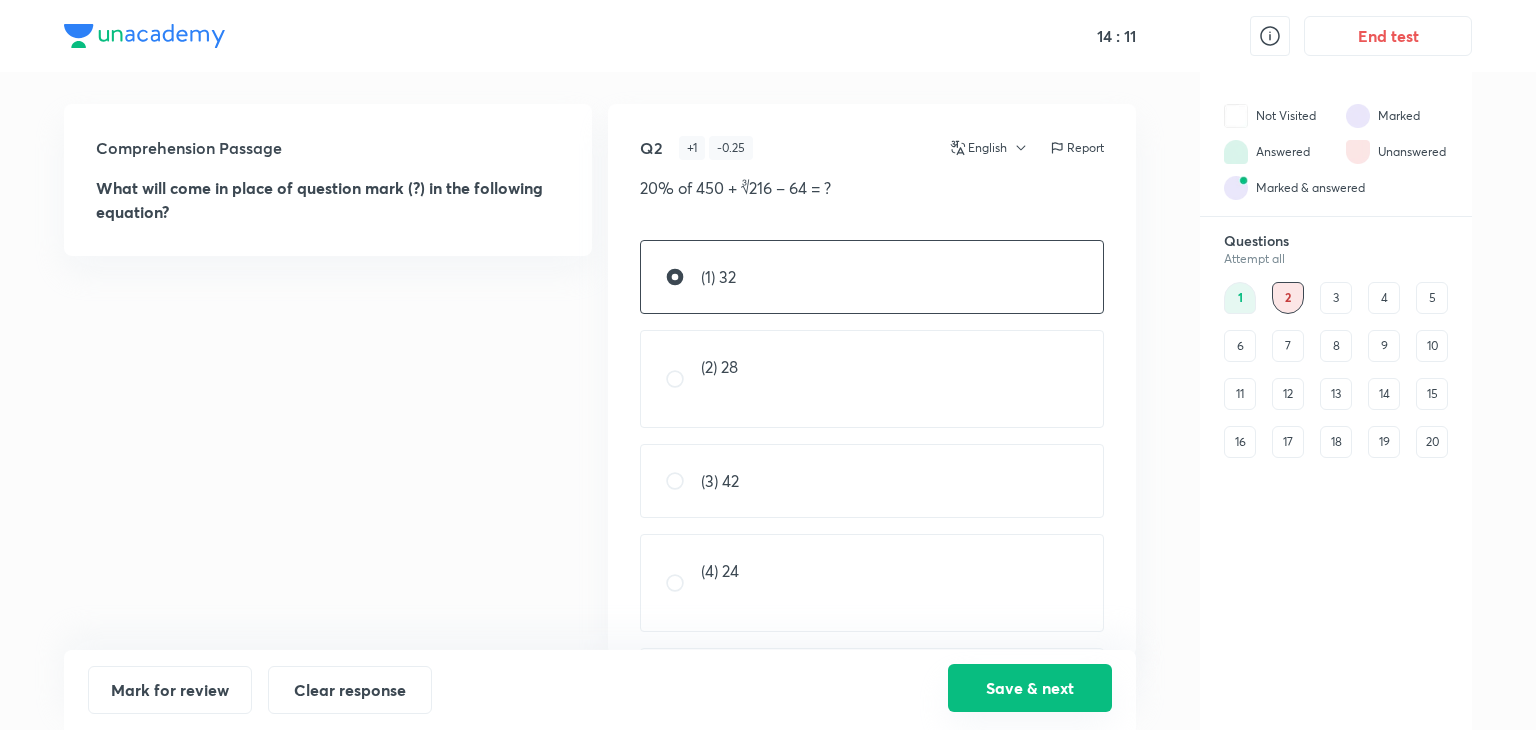 click on "Save & next" at bounding box center (1030, 688) 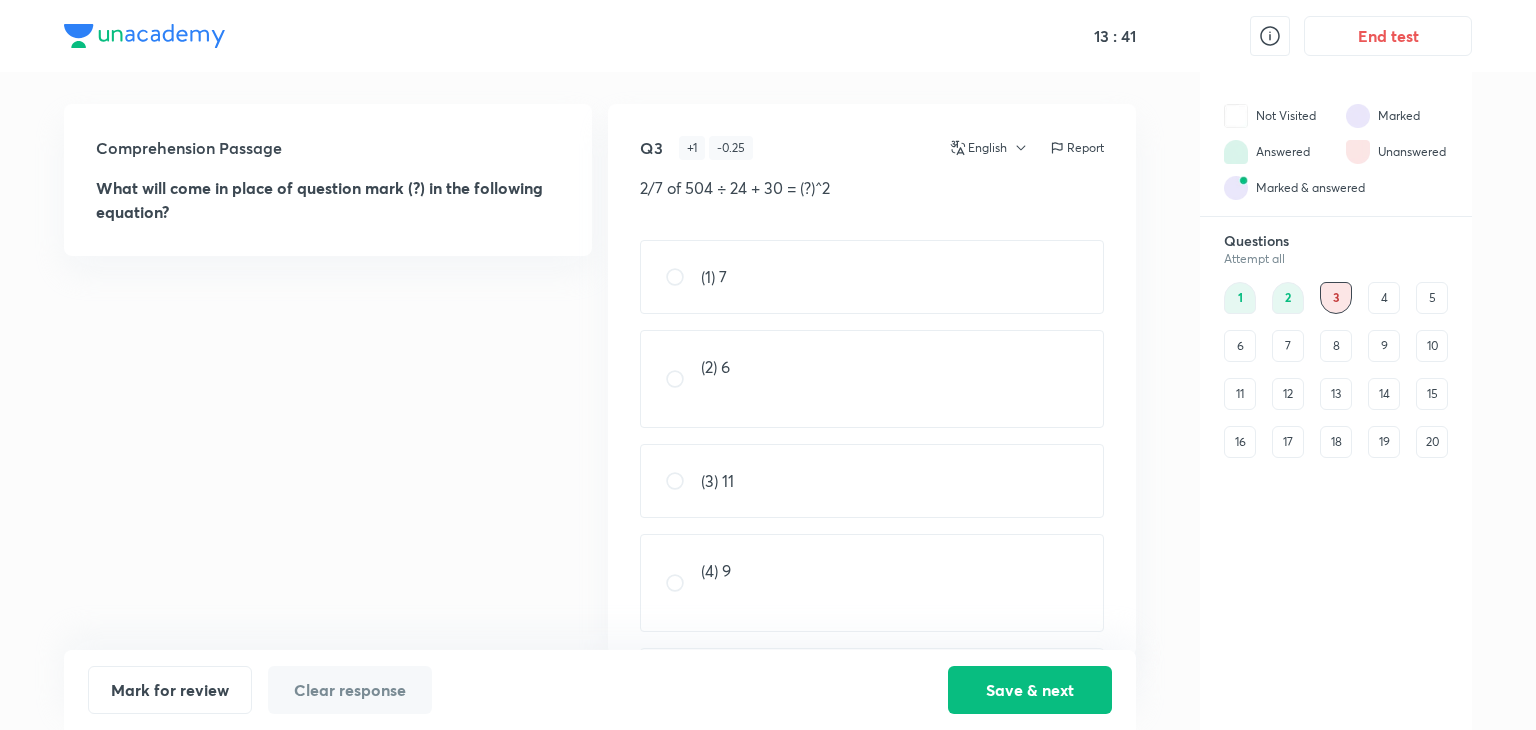 click on "(2) 6" at bounding box center [715, 367] 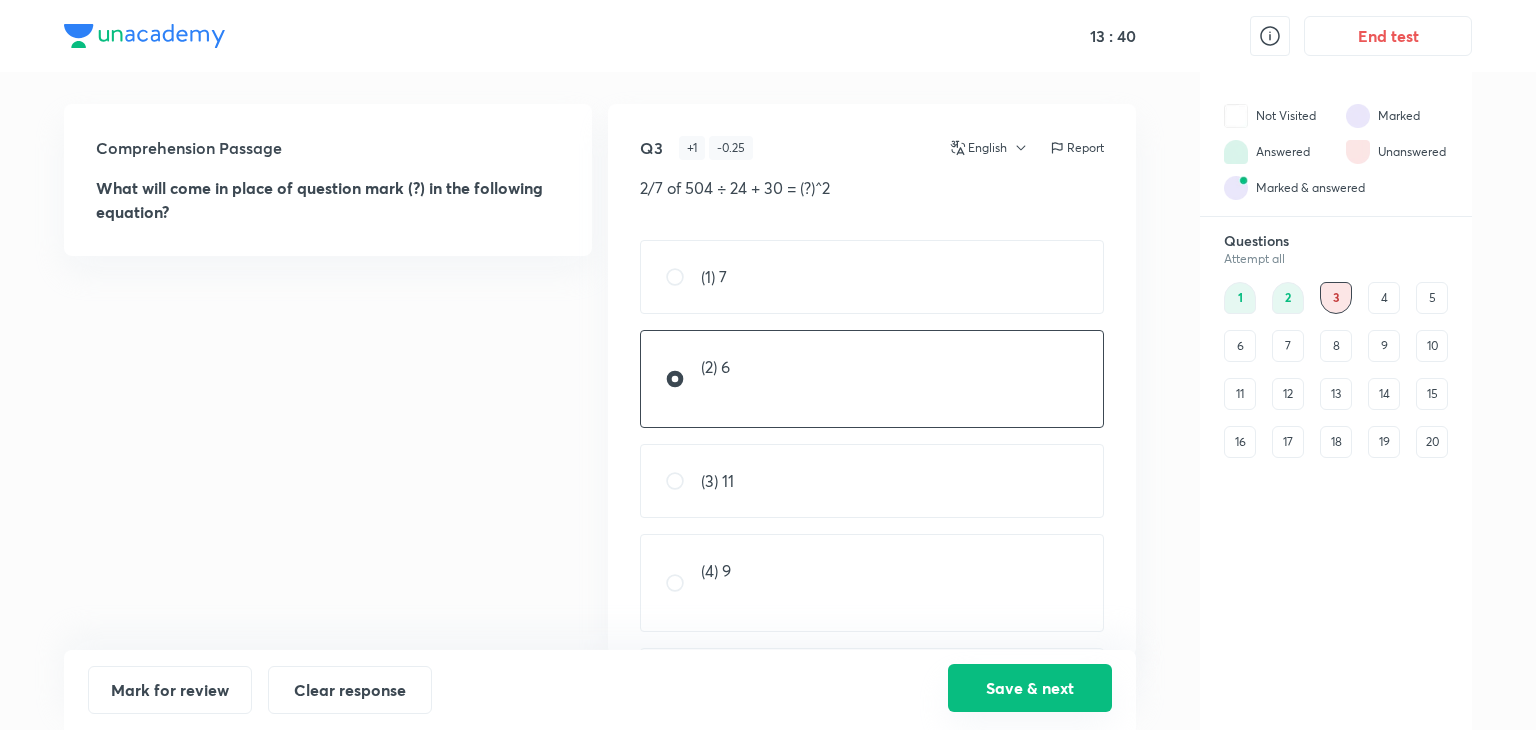 click on "Save & next" at bounding box center (1030, 688) 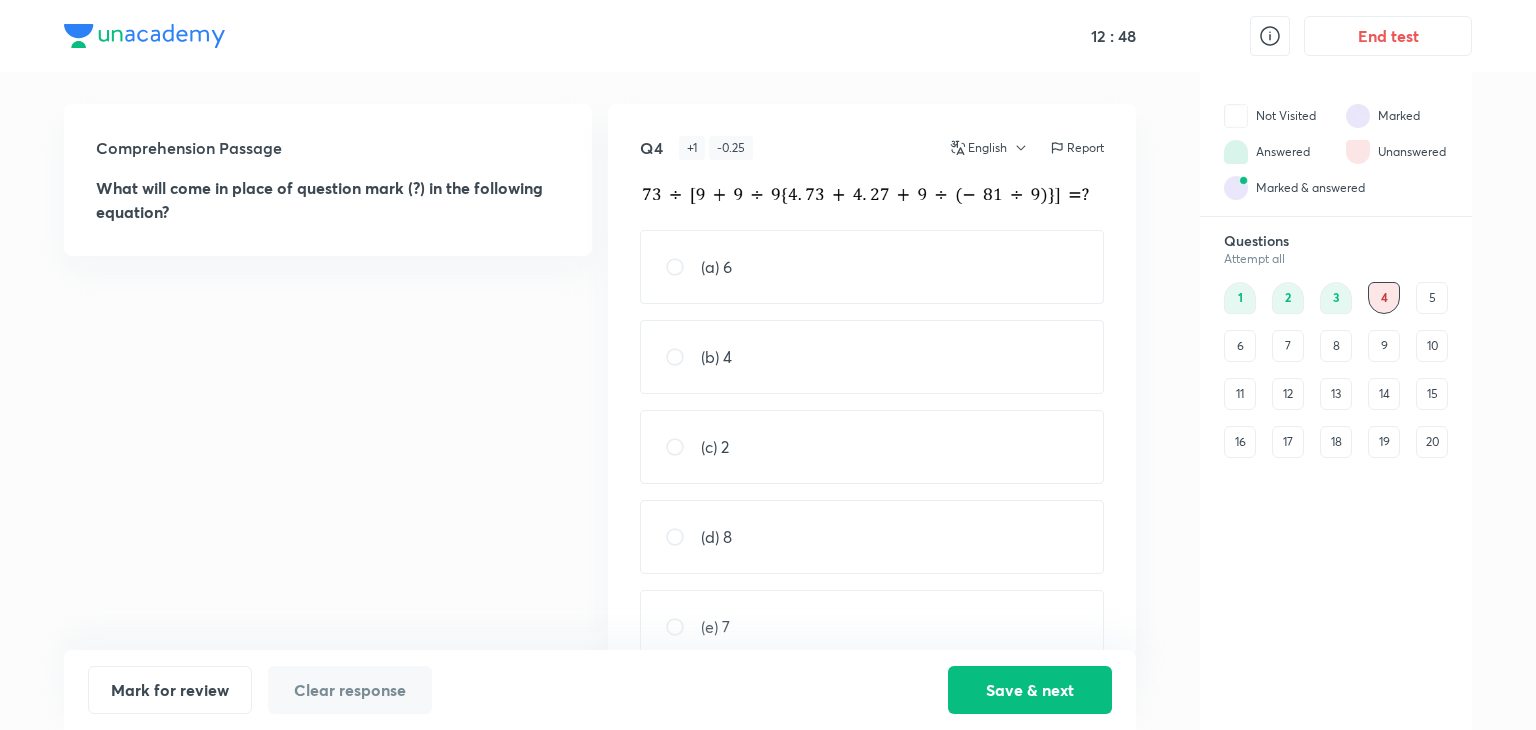 click on "(b) 4" at bounding box center (872, 357) 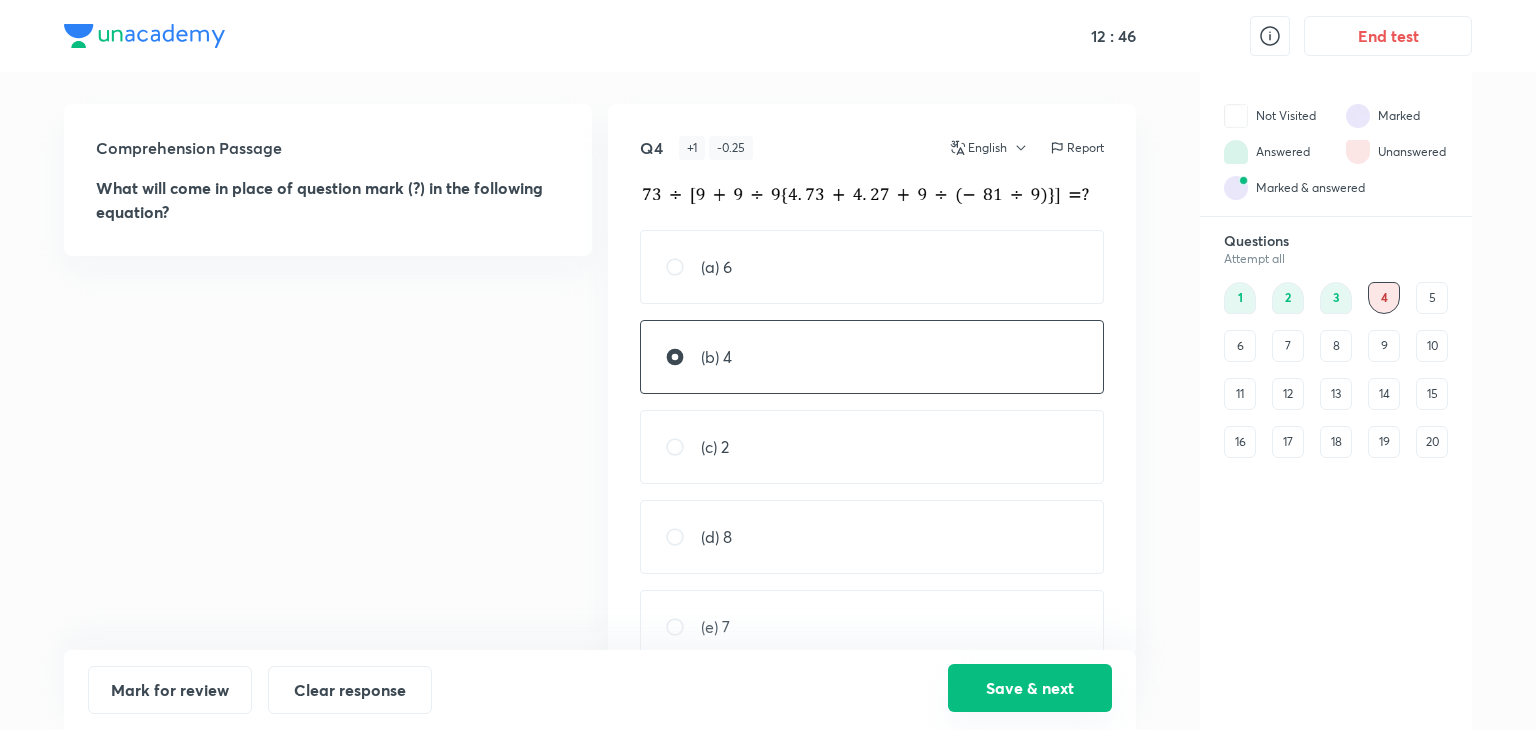 click on "Save & next" at bounding box center [1030, 688] 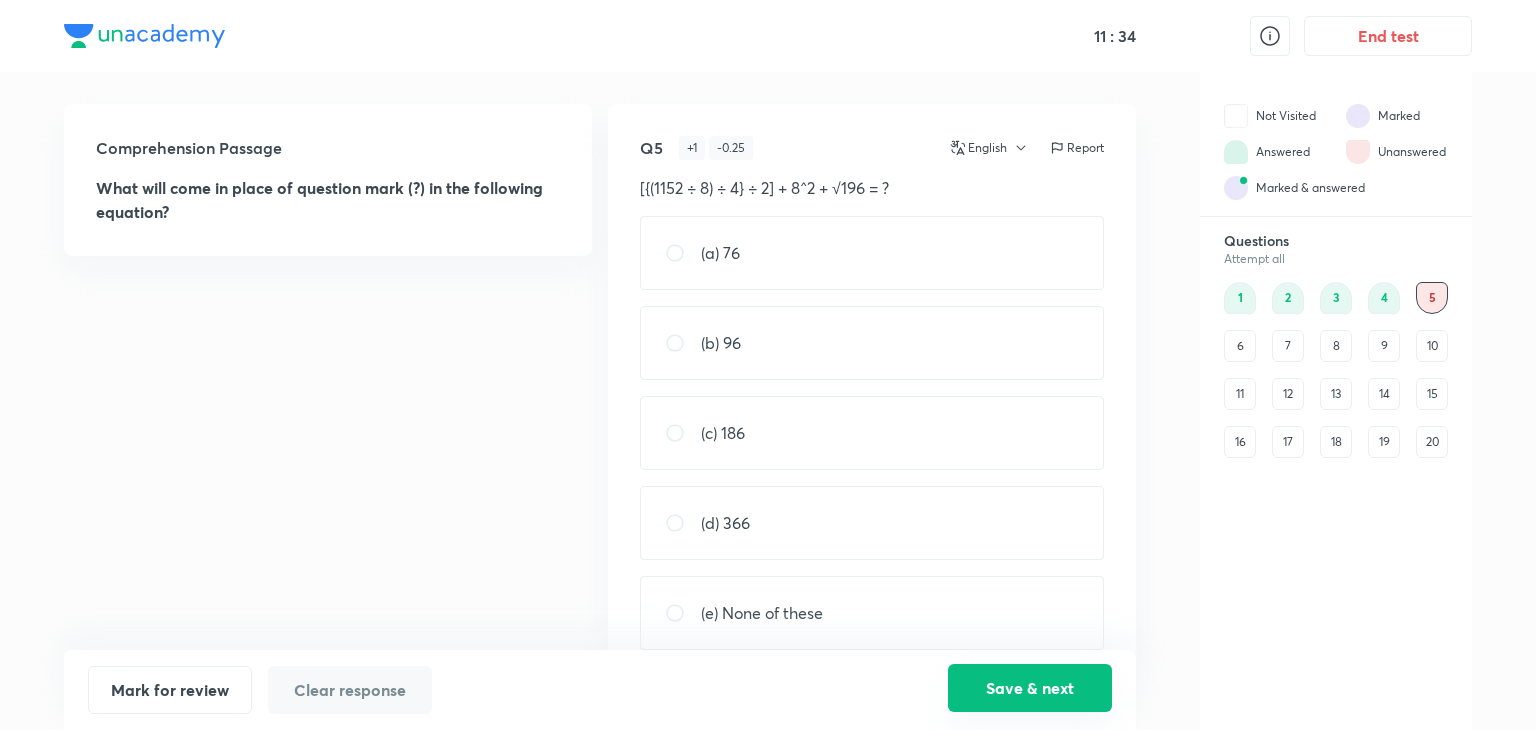 click on "Save & next" at bounding box center [1030, 688] 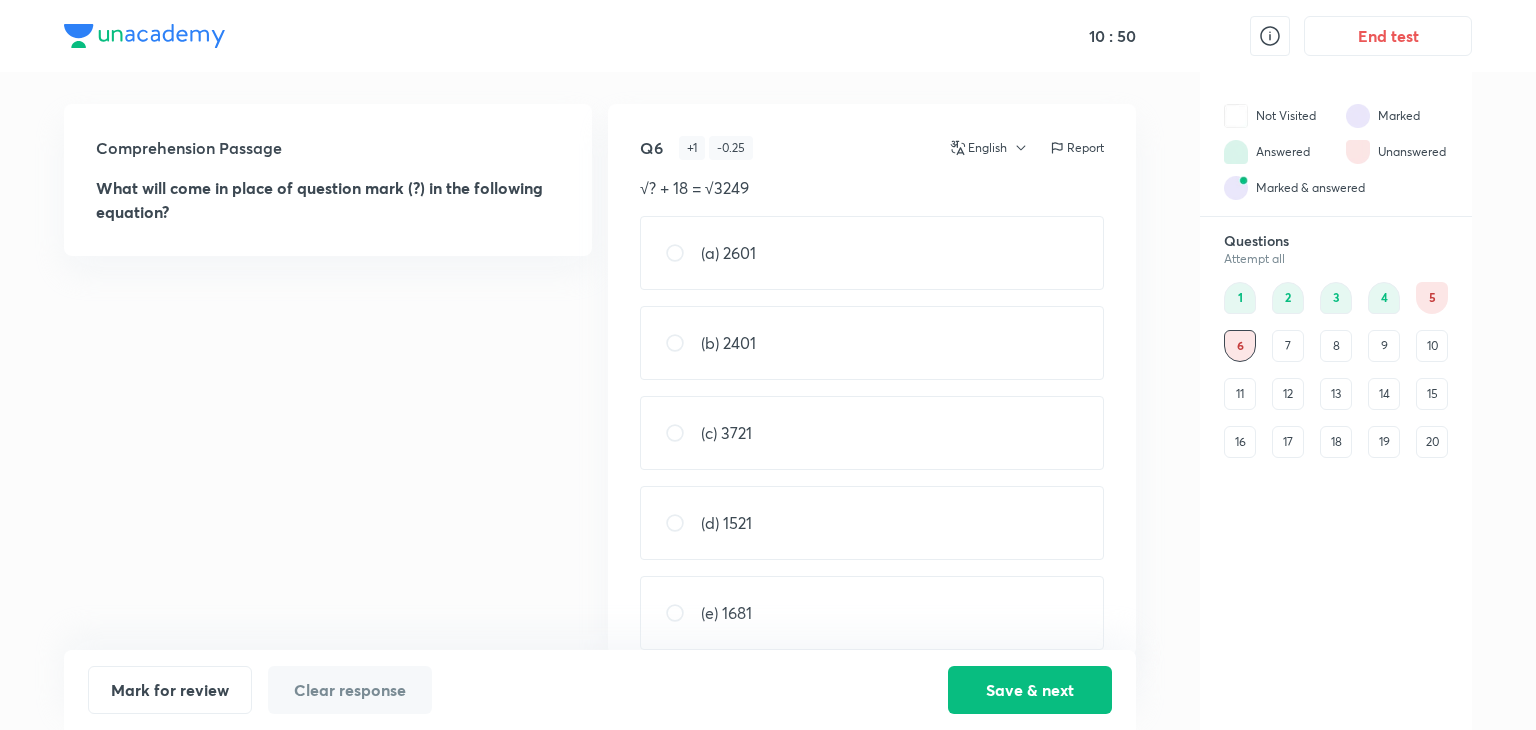 click on "(b) 2401" at bounding box center [872, 343] 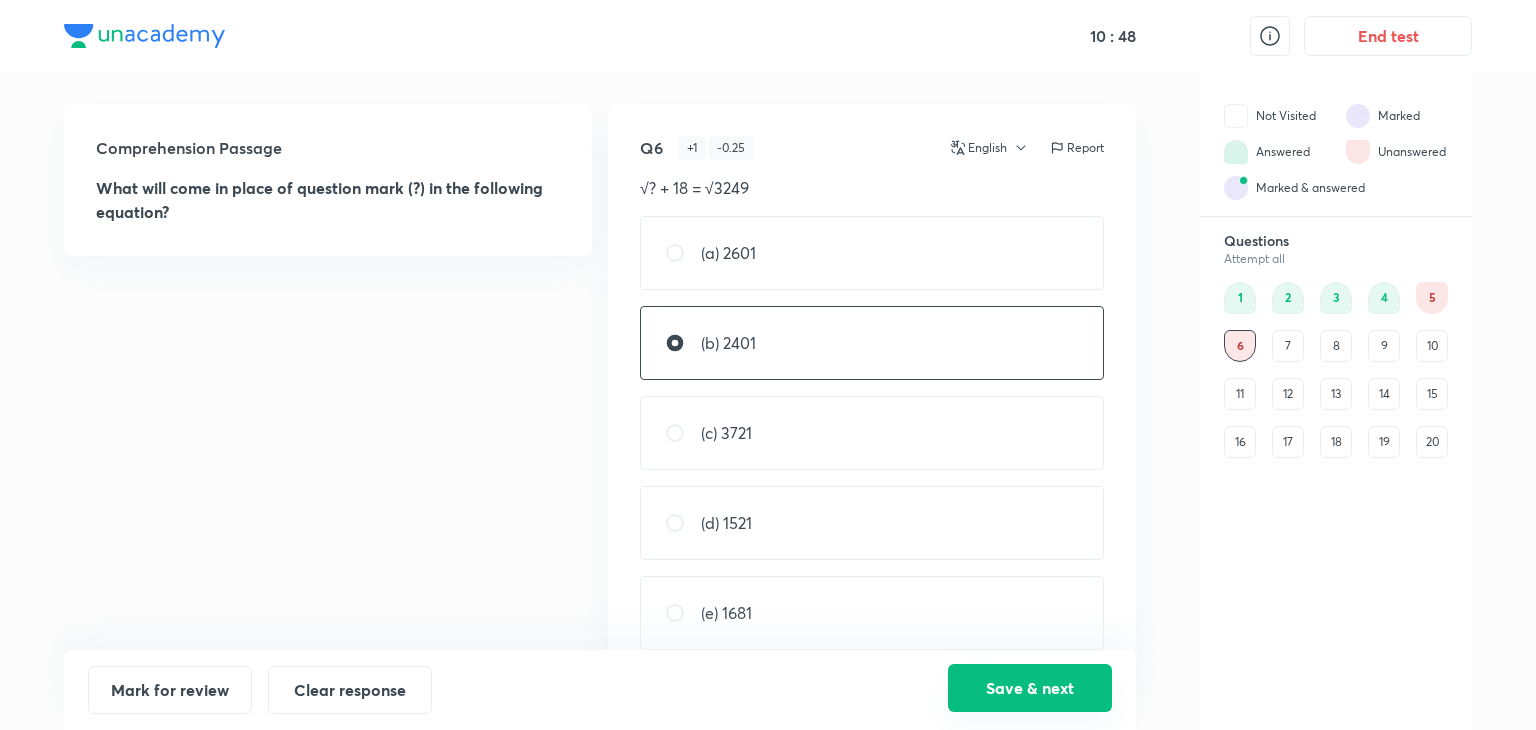 click on "Save & next" at bounding box center (1030, 688) 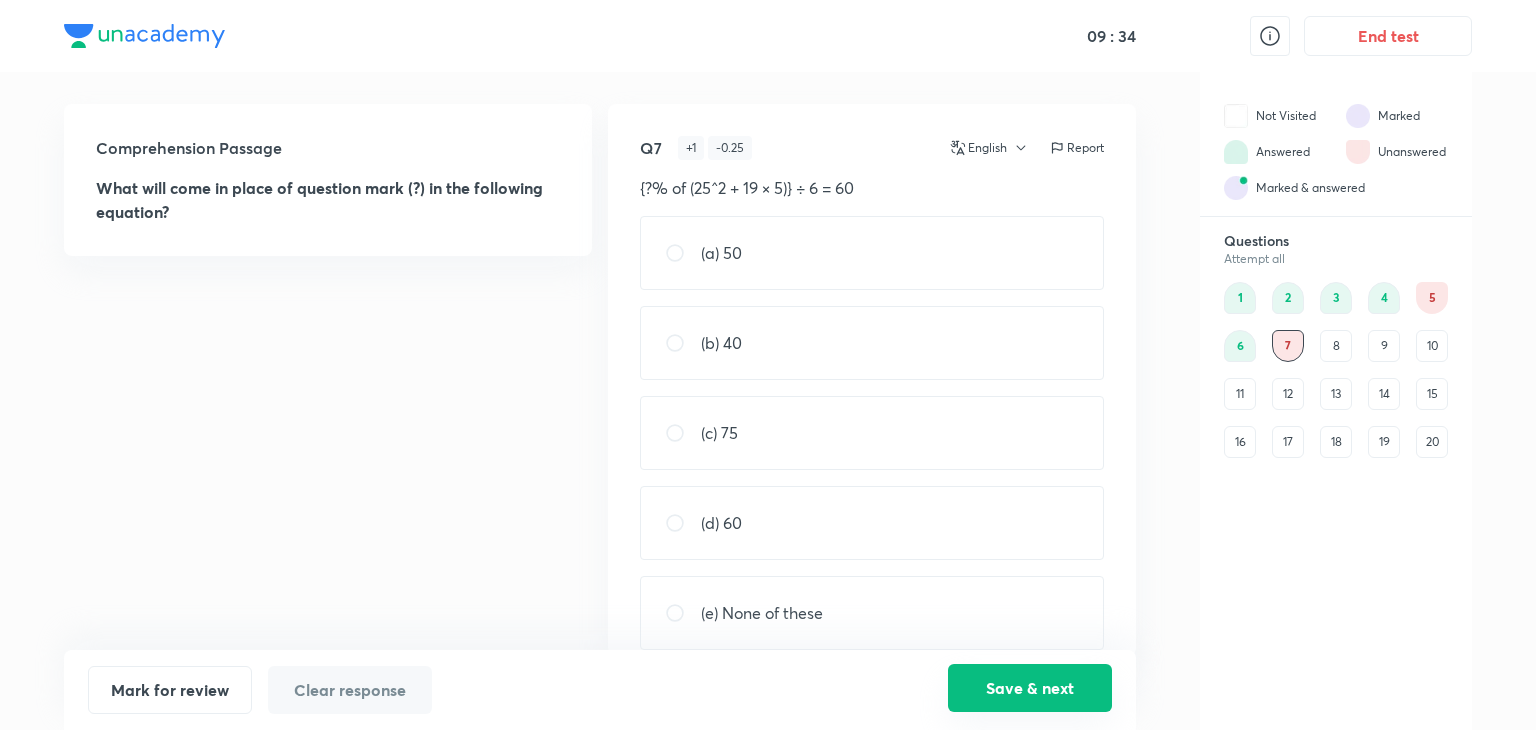 click on "Save & next" at bounding box center (1030, 688) 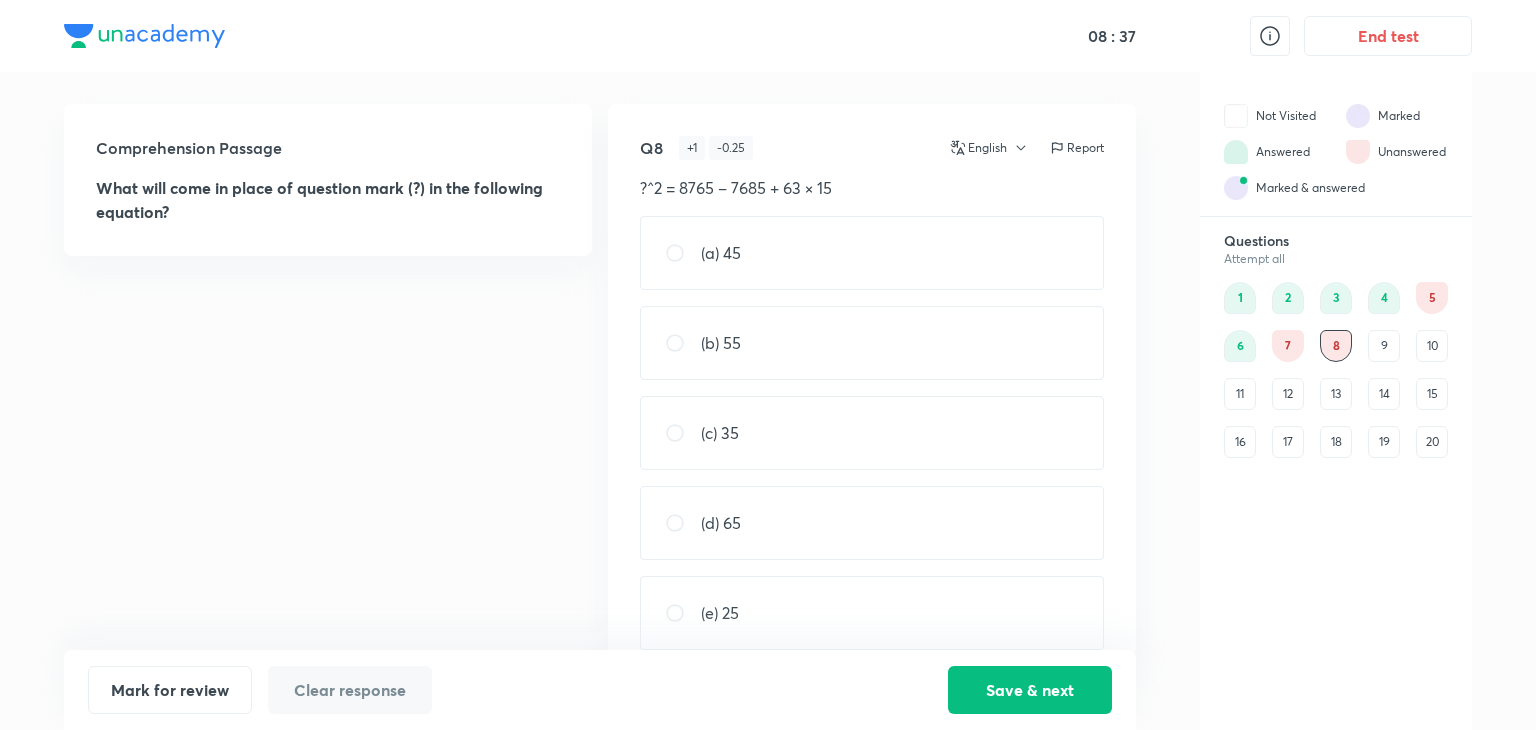 click on "(a) 45" at bounding box center [721, 253] 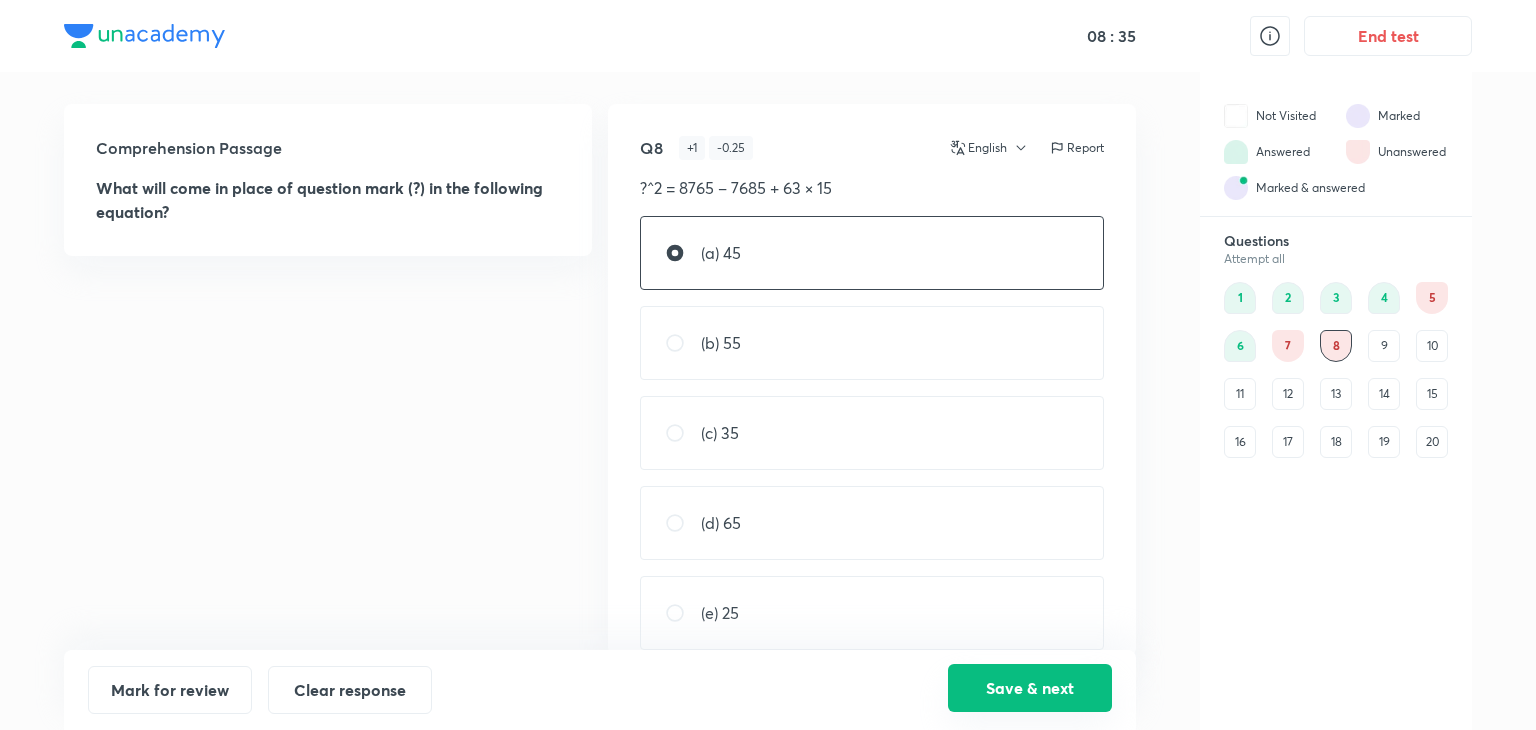 click on "Save & next" at bounding box center (1030, 688) 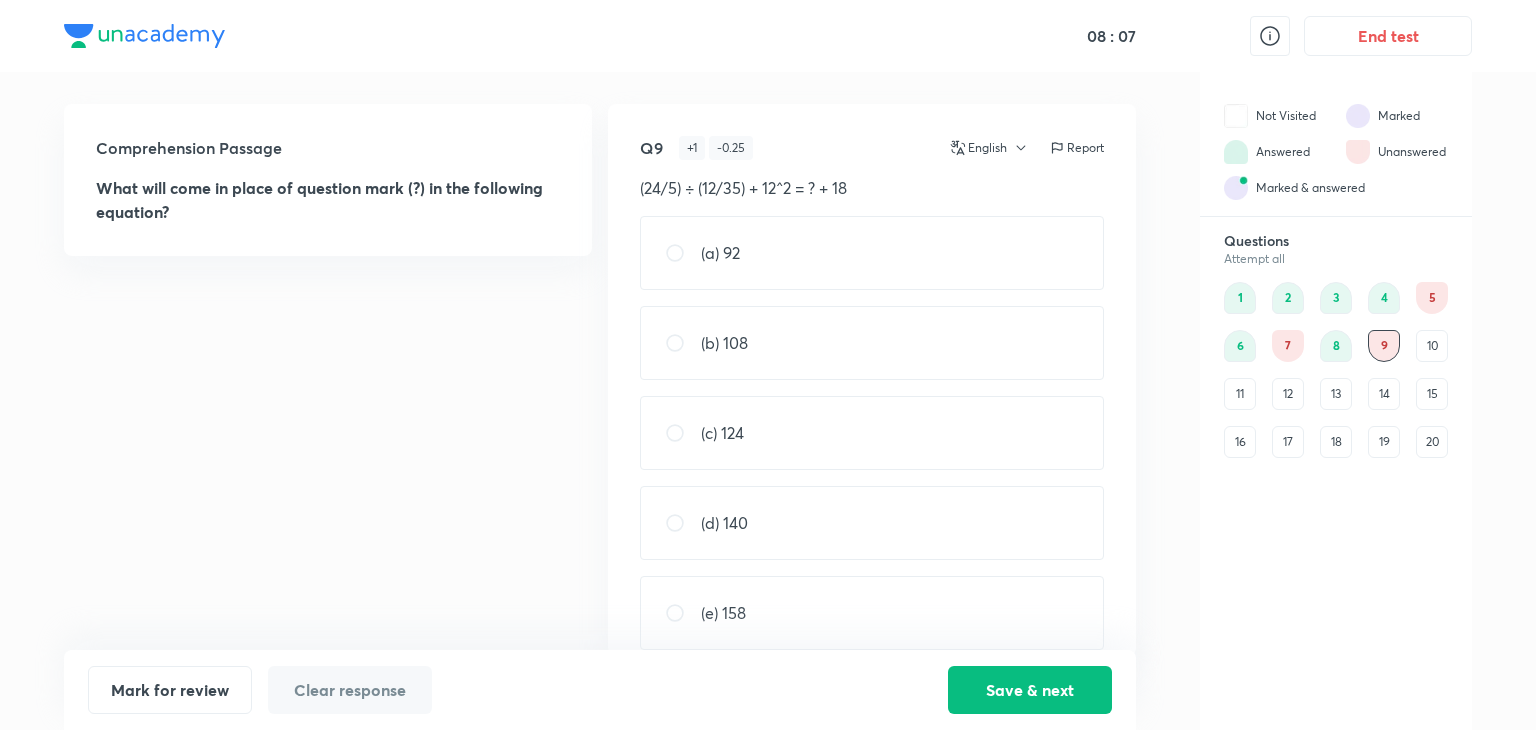 click on "(d) 140" at bounding box center (724, 523) 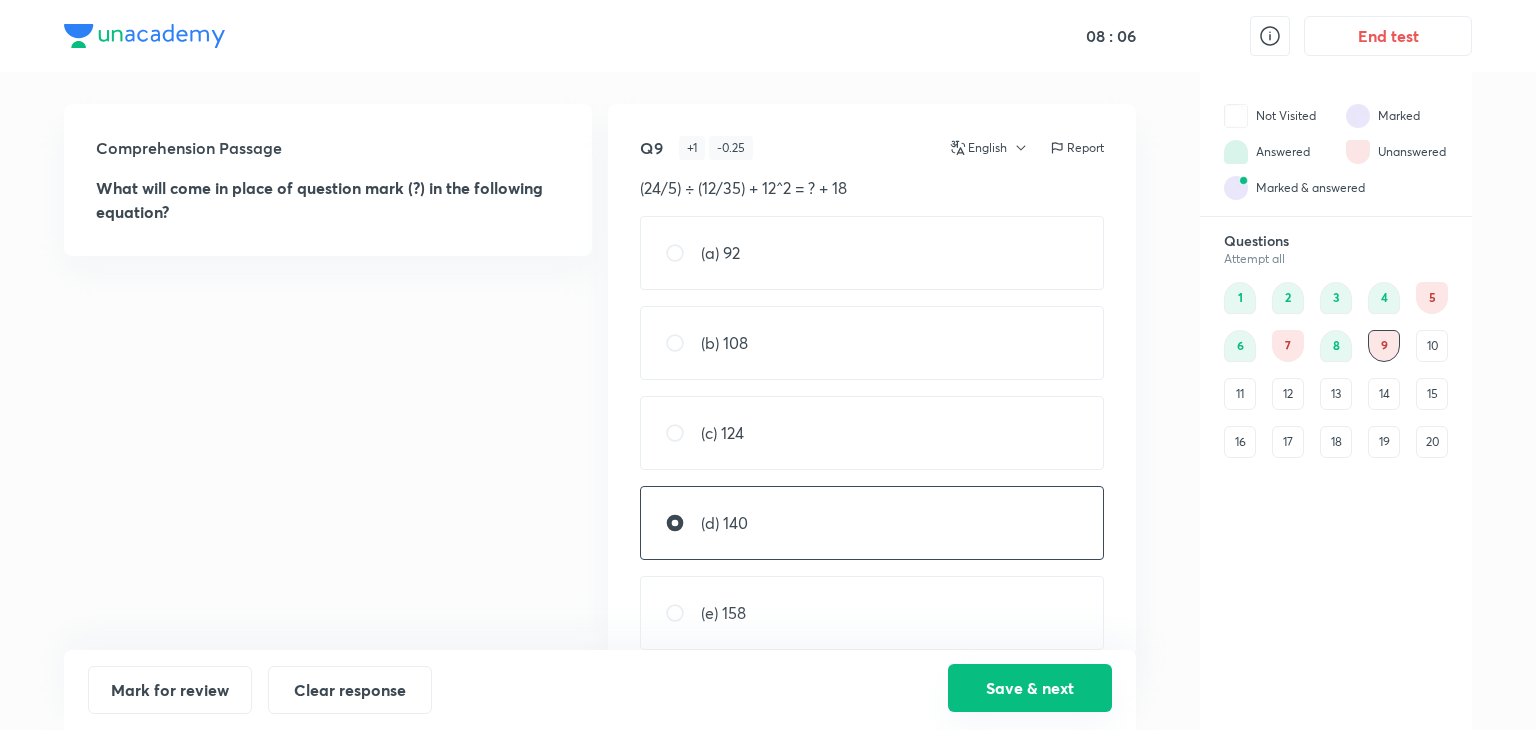 click on "Save & next" at bounding box center [1030, 688] 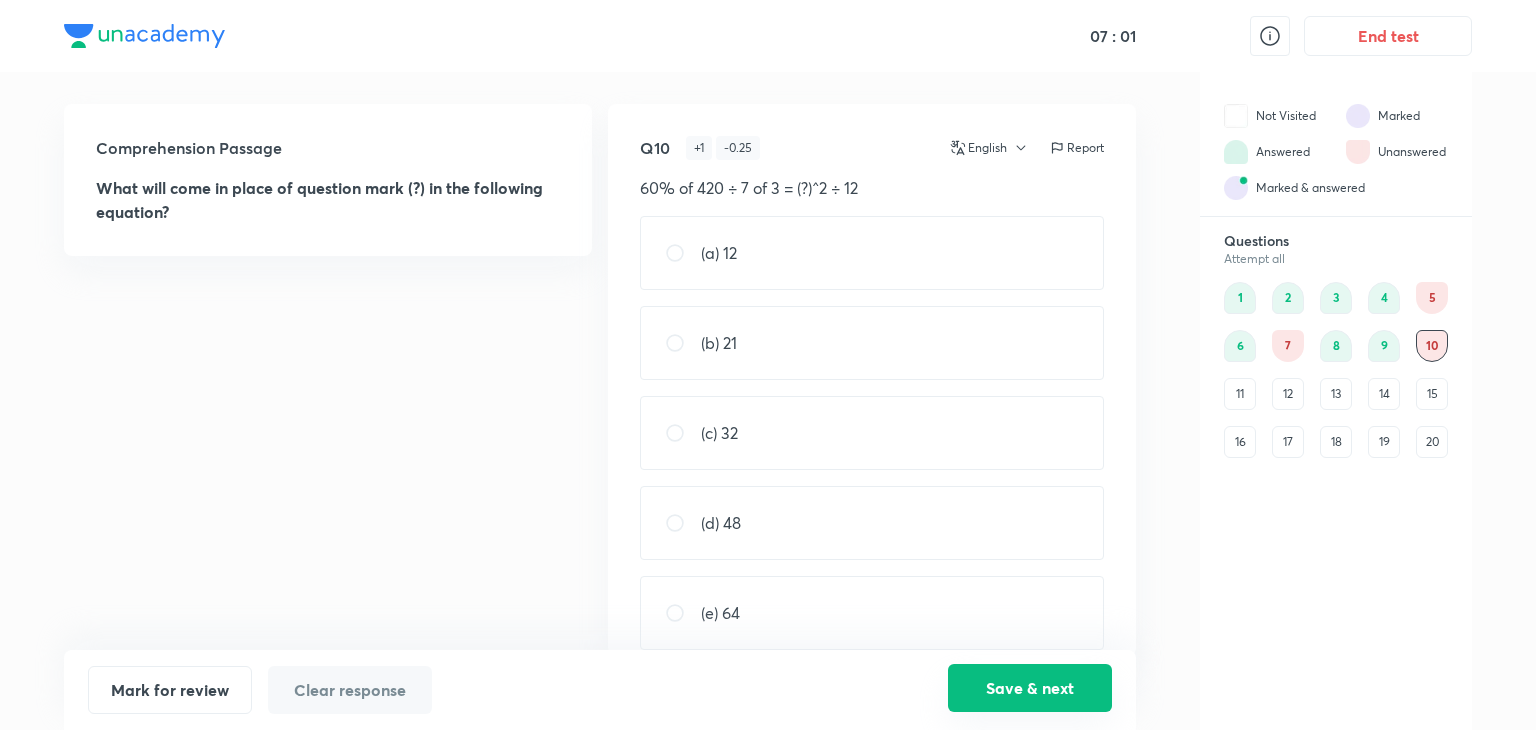 click on "Save & next" at bounding box center (1030, 688) 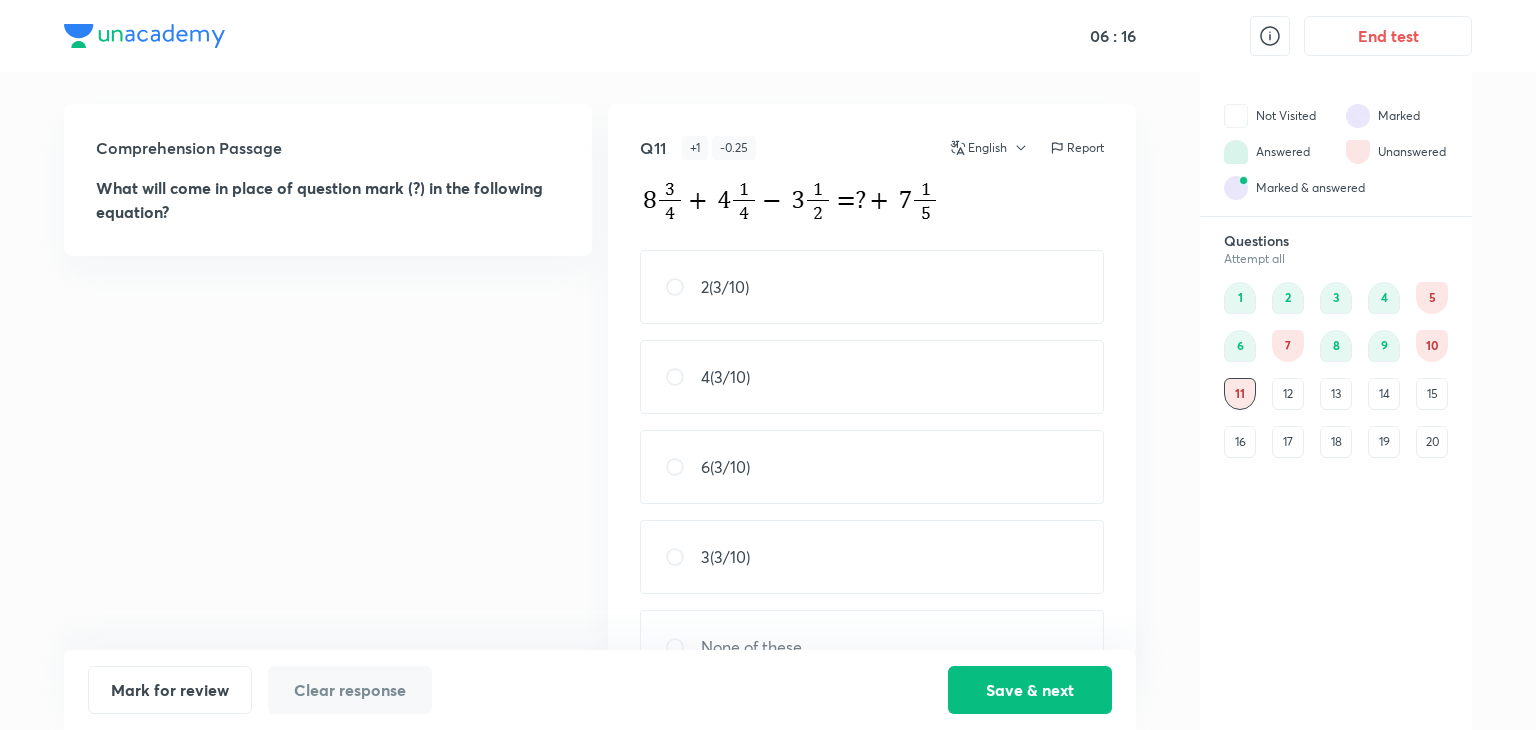 click on "None of these" at bounding box center [751, 647] 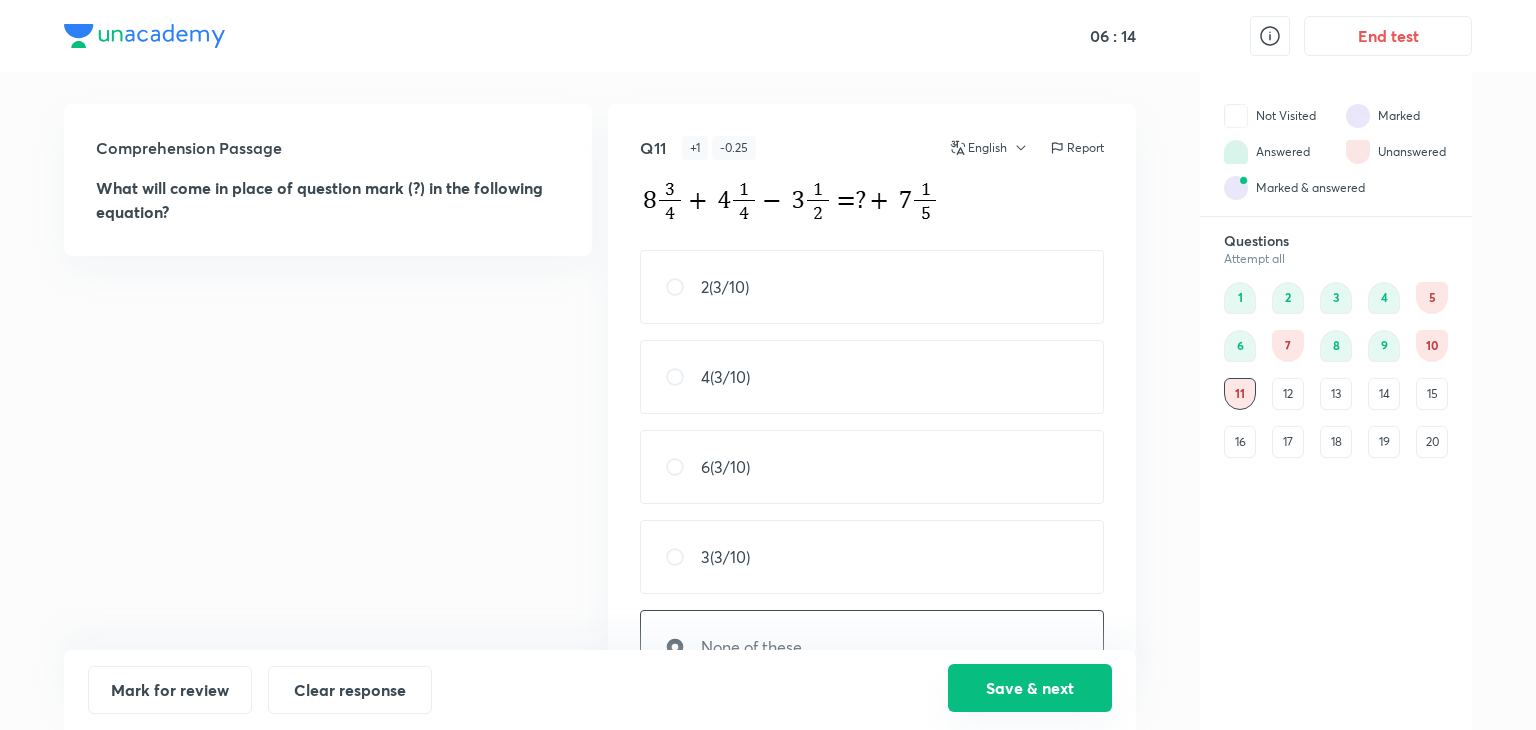 click on "Save & next" at bounding box center (1030, 688) 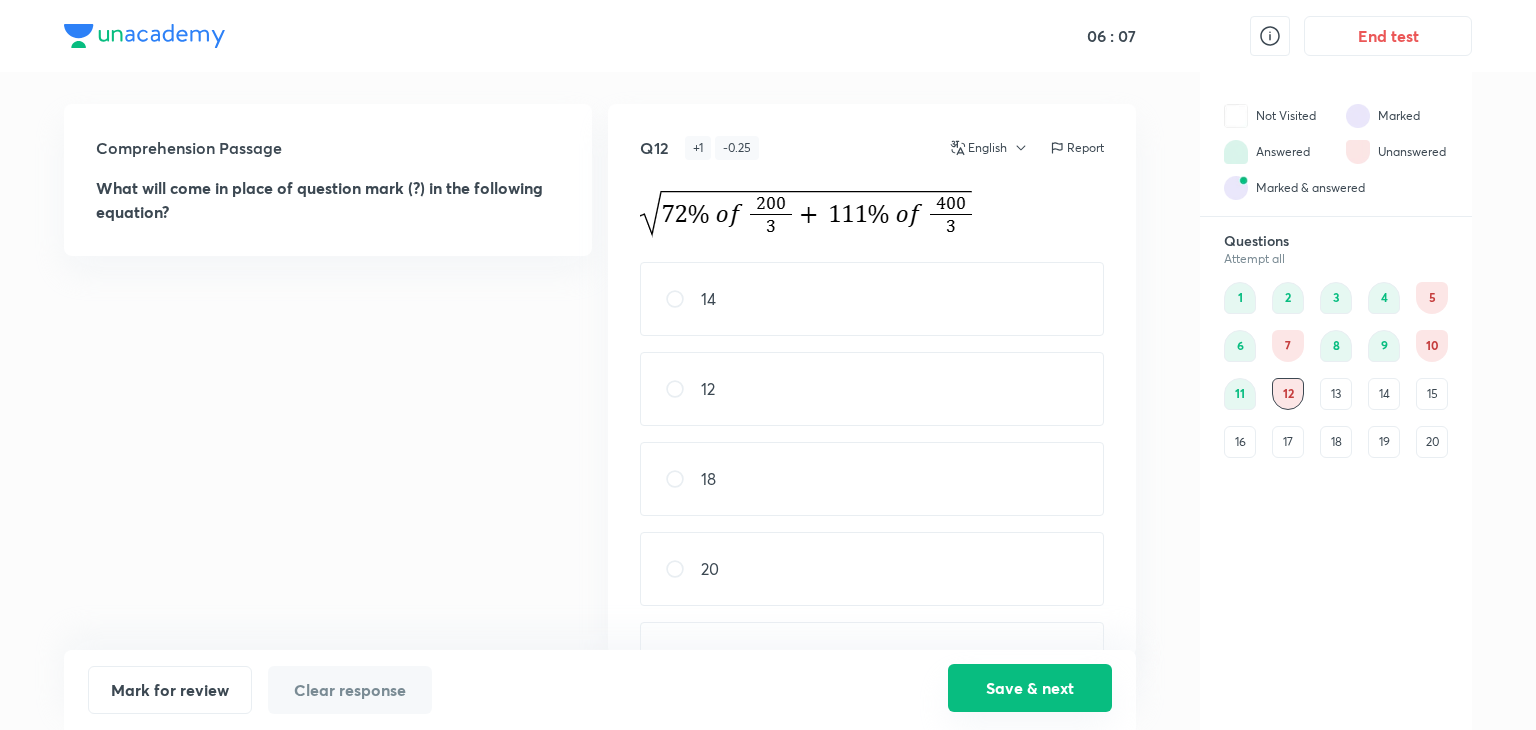 click on "Save & next" at bounding box center [1030, 688] 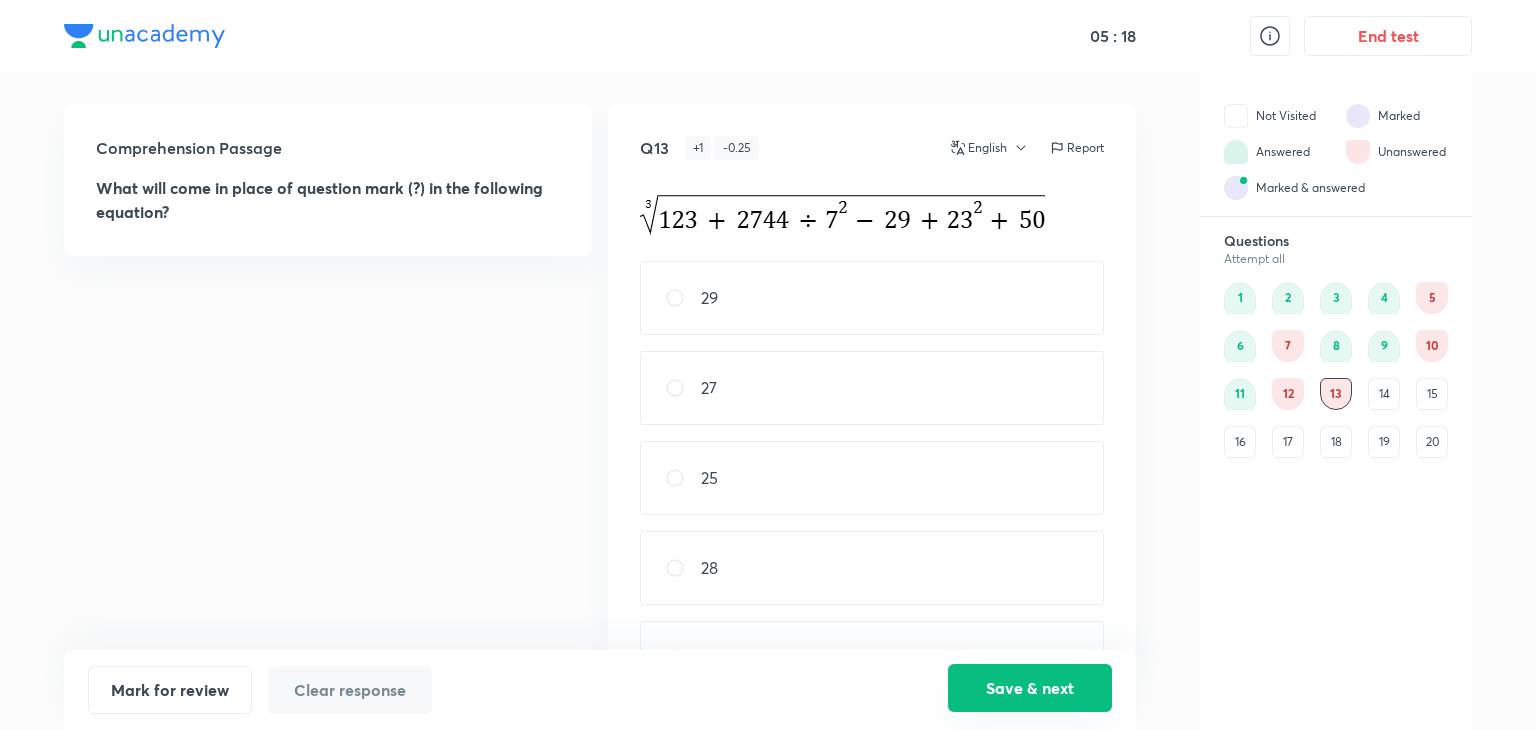 click on "Save & next" at bounding box center [1030, 688] 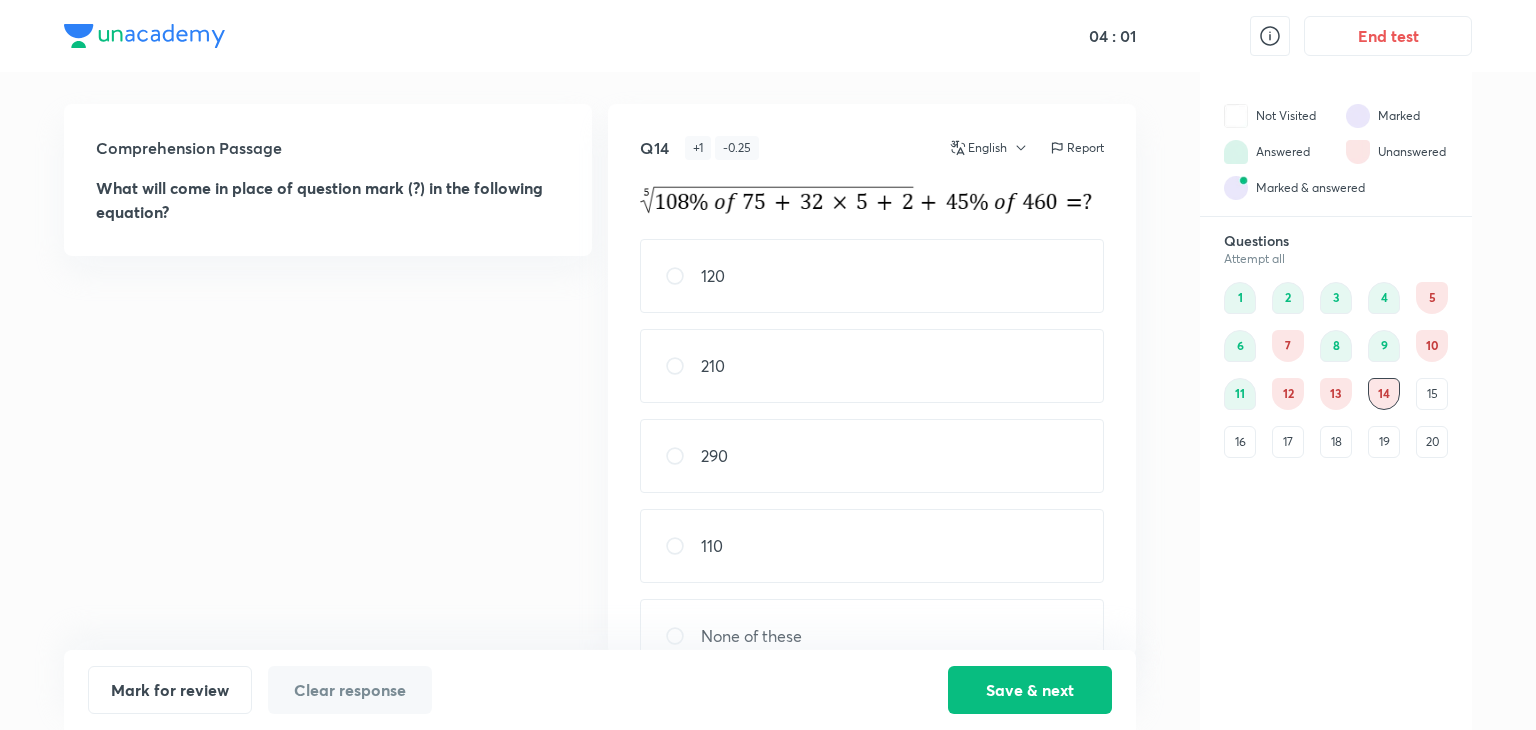 click on "None of these" at bounding box center [751, 636] 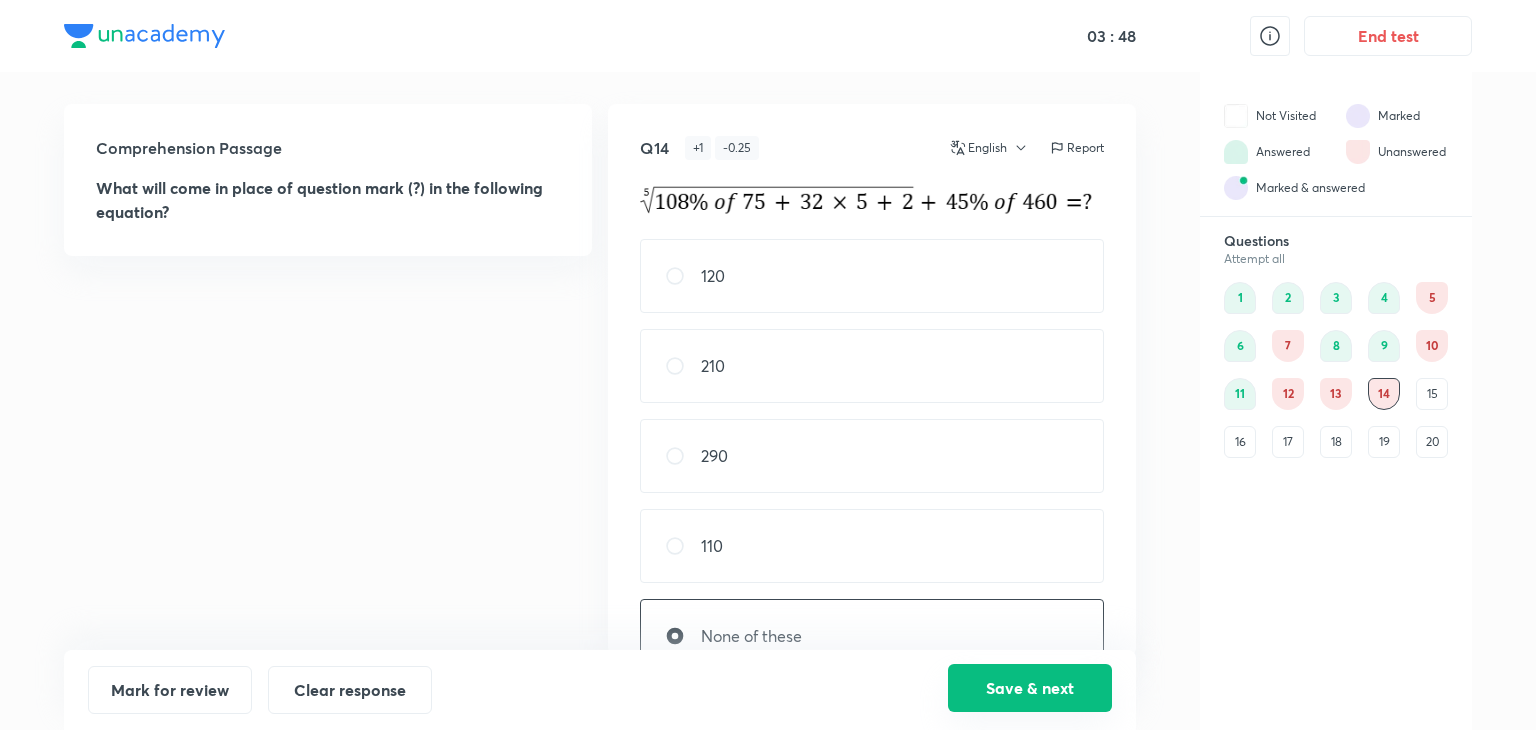 click on "Save & next" at bounding box center [1030, 688] 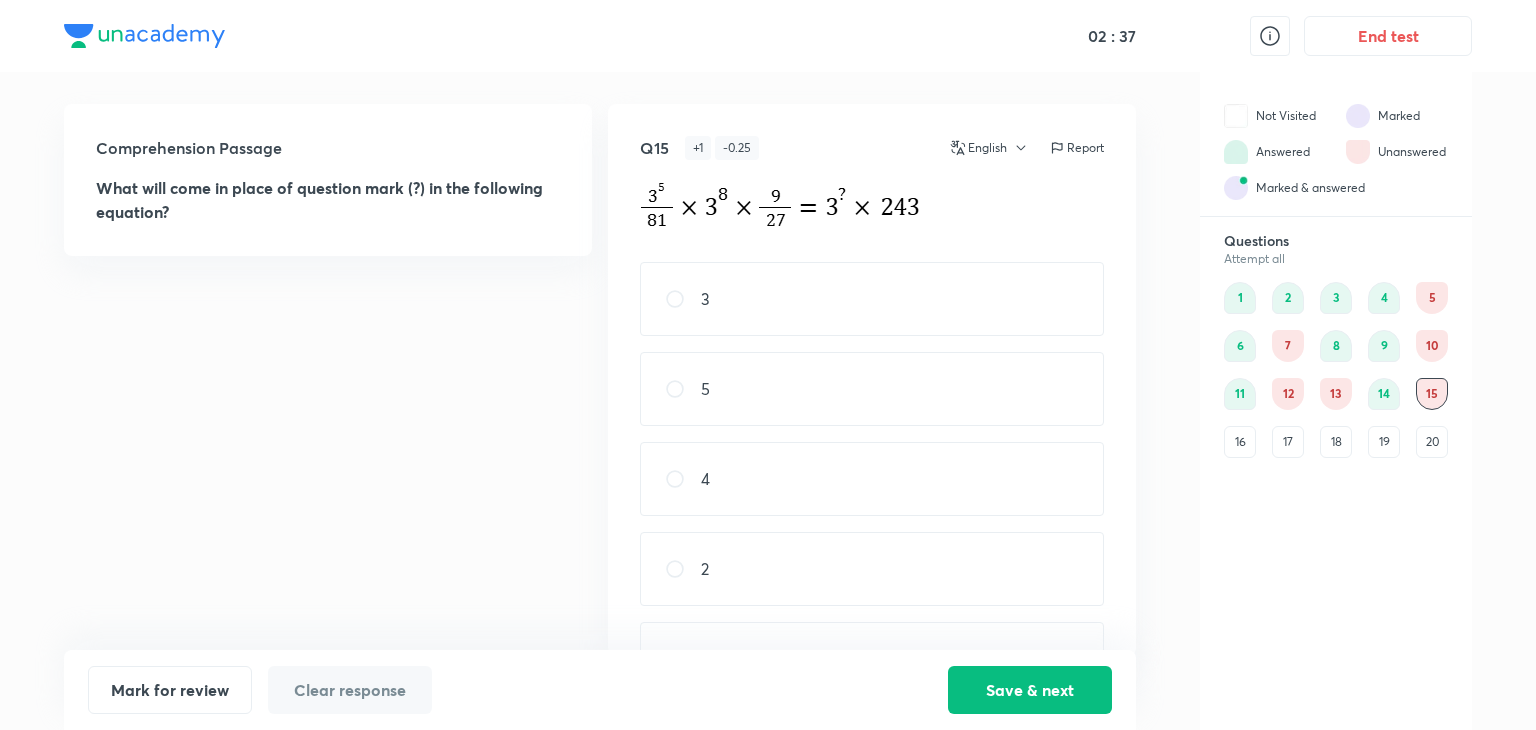 click on "2" at bounding box center (705, 569) 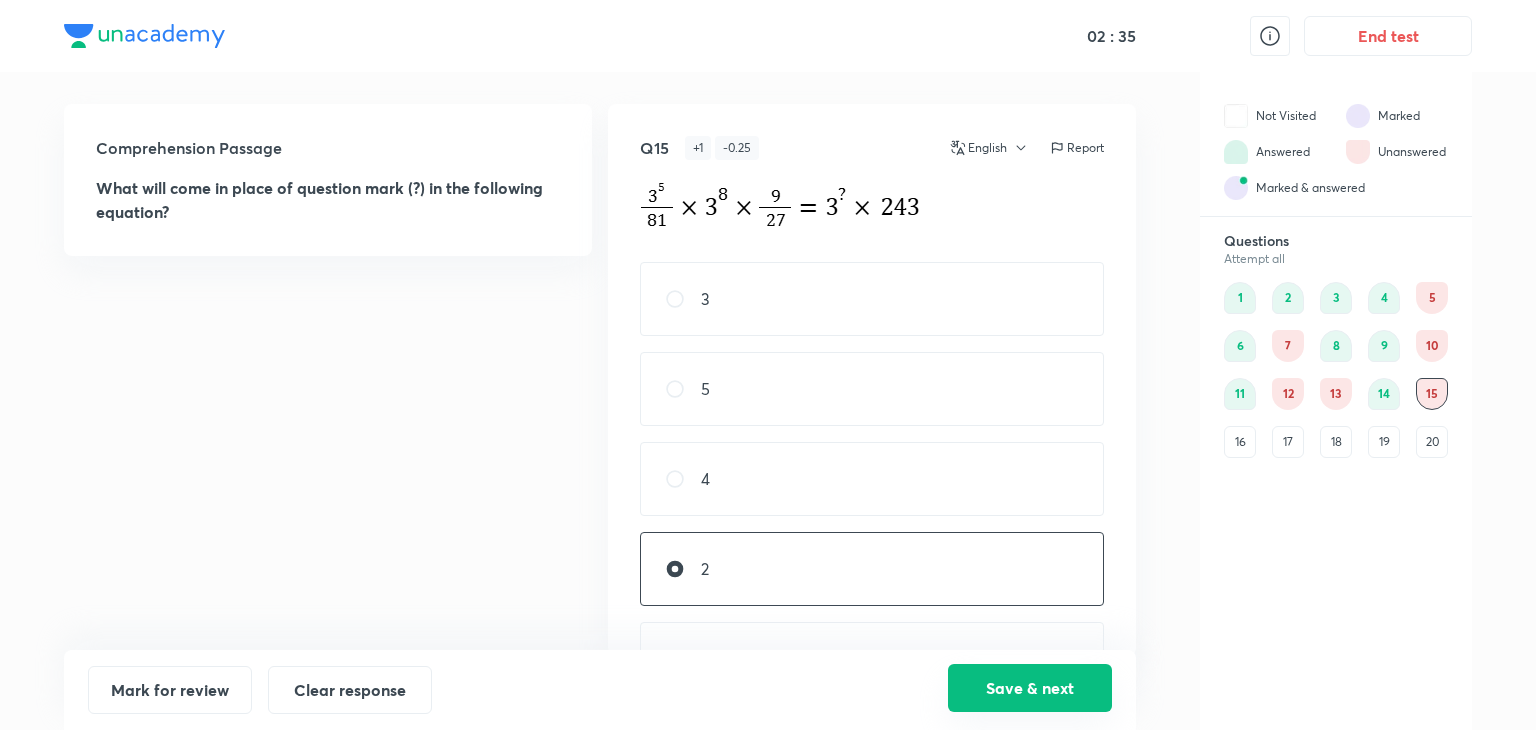 click on "Save & next" at bounding box center [1030, 688] 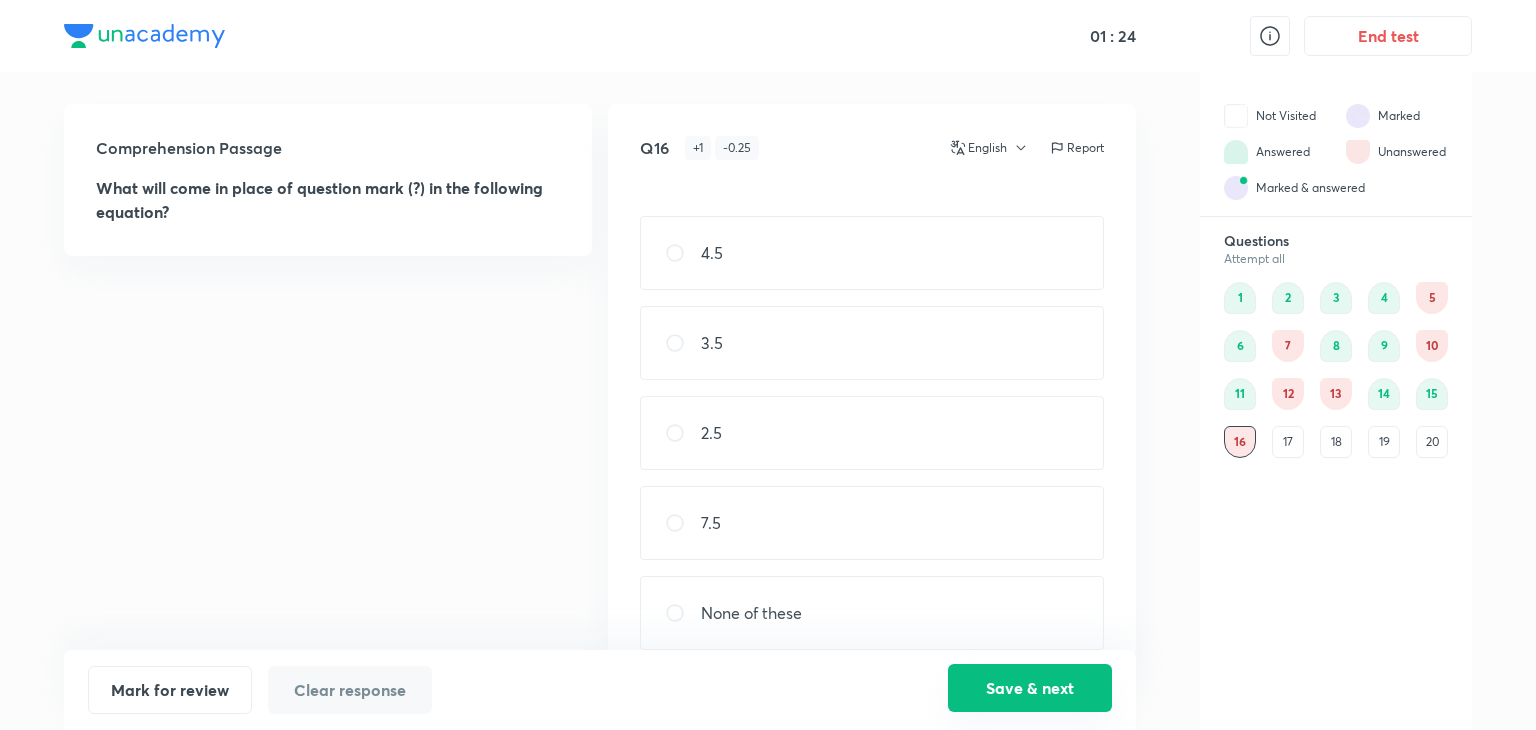 click on "Save & next" at bounding box center [1030, 688] 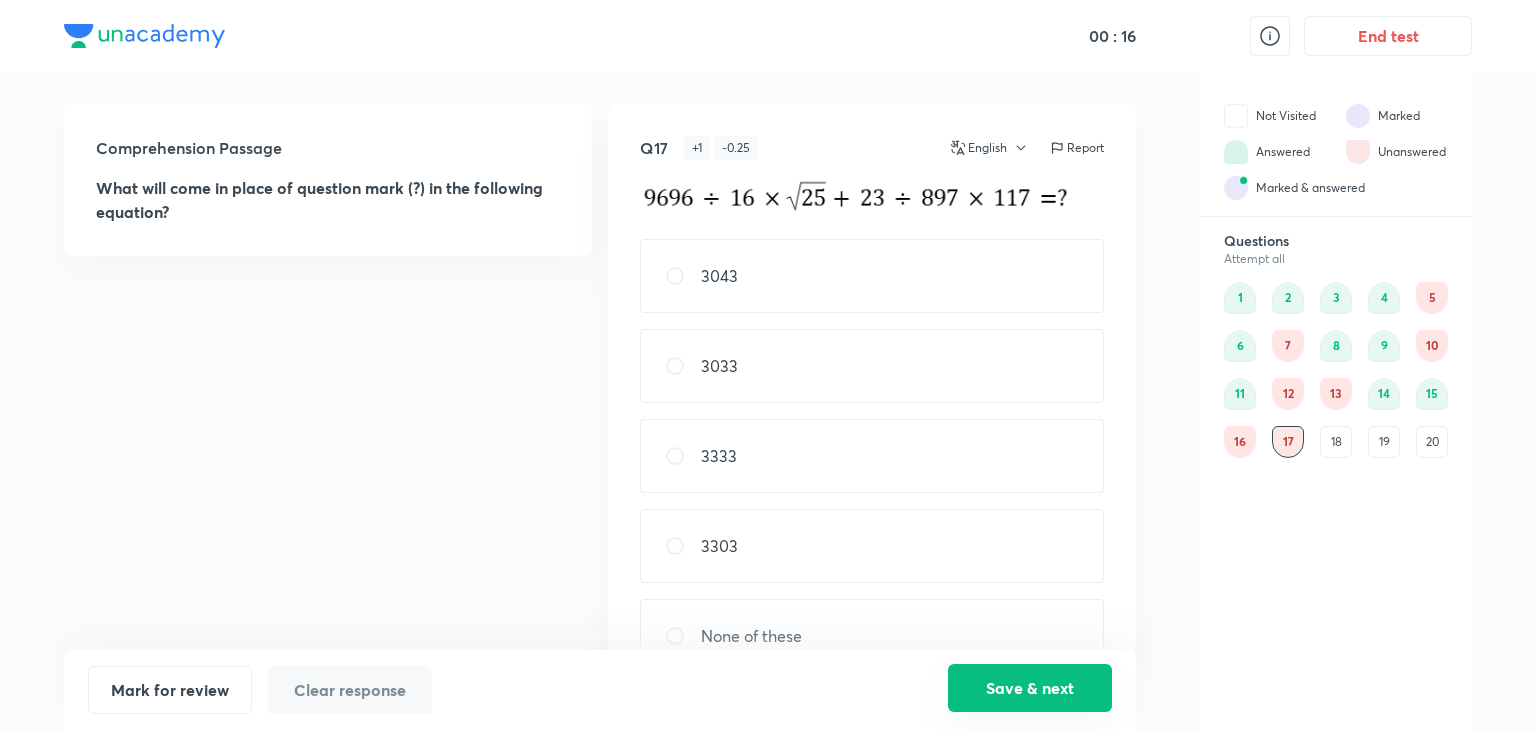 click on "Save & next" at bounding box center (1030, 688) 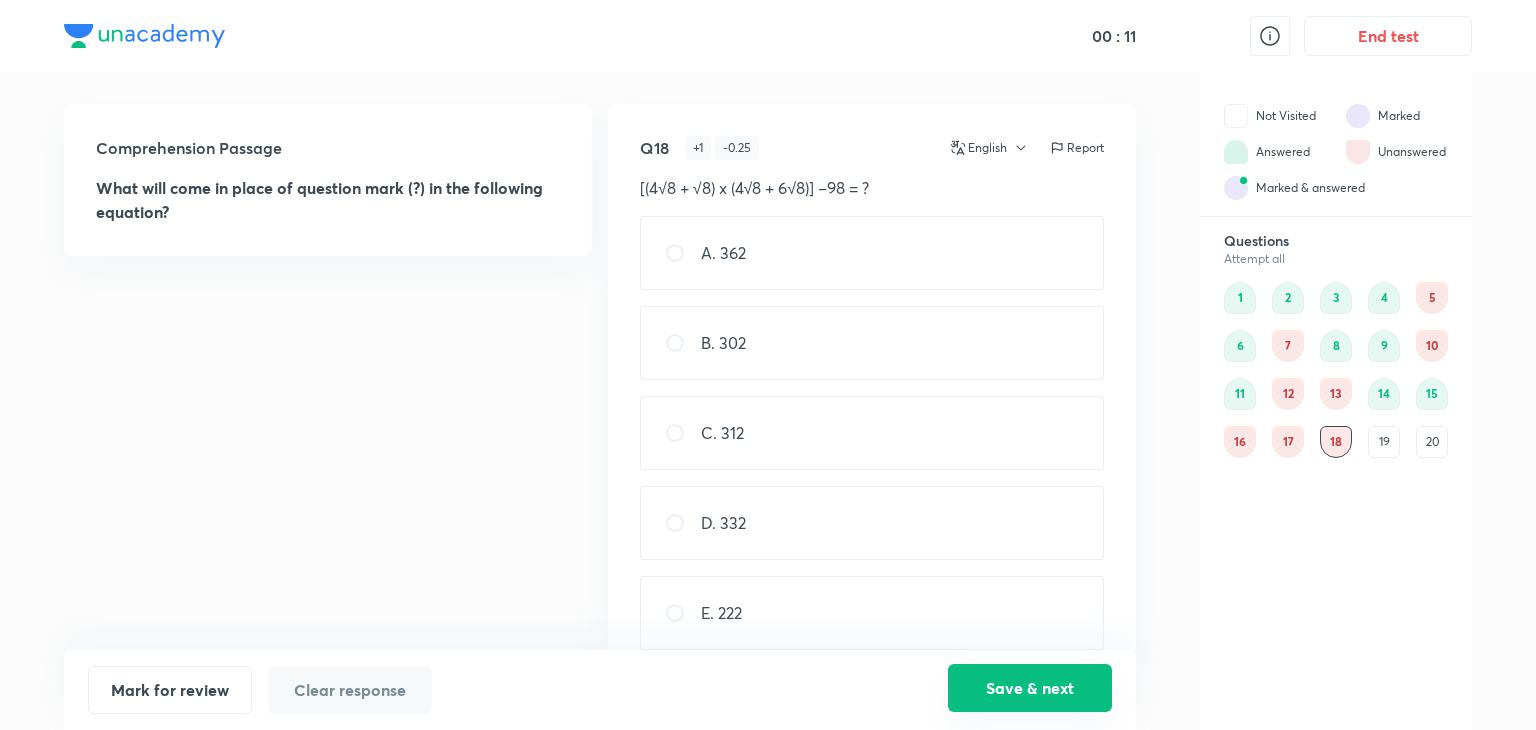 click on "Save & next" at bounding box center [1030, 688] 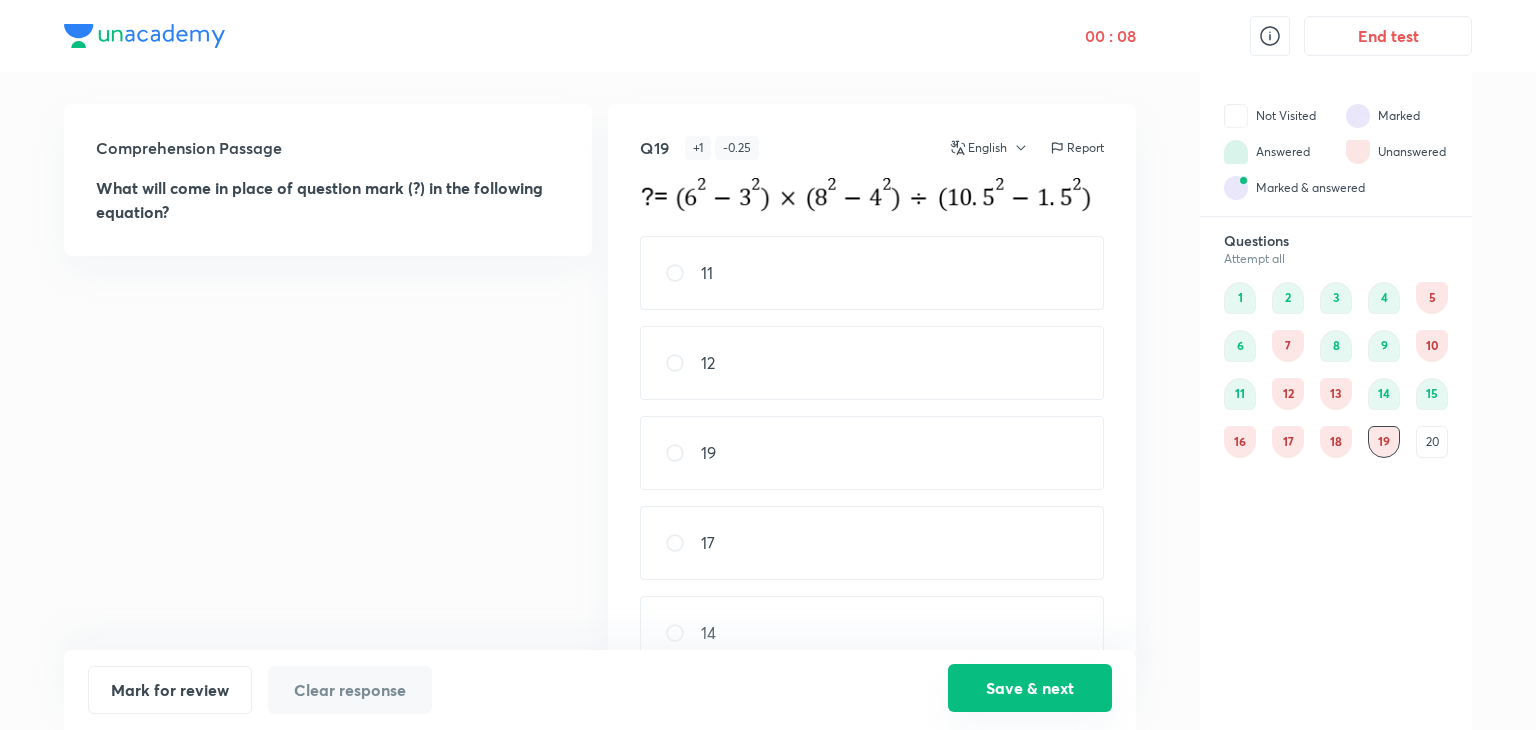 click on "Save & next" at bounding box center [1030, 688] 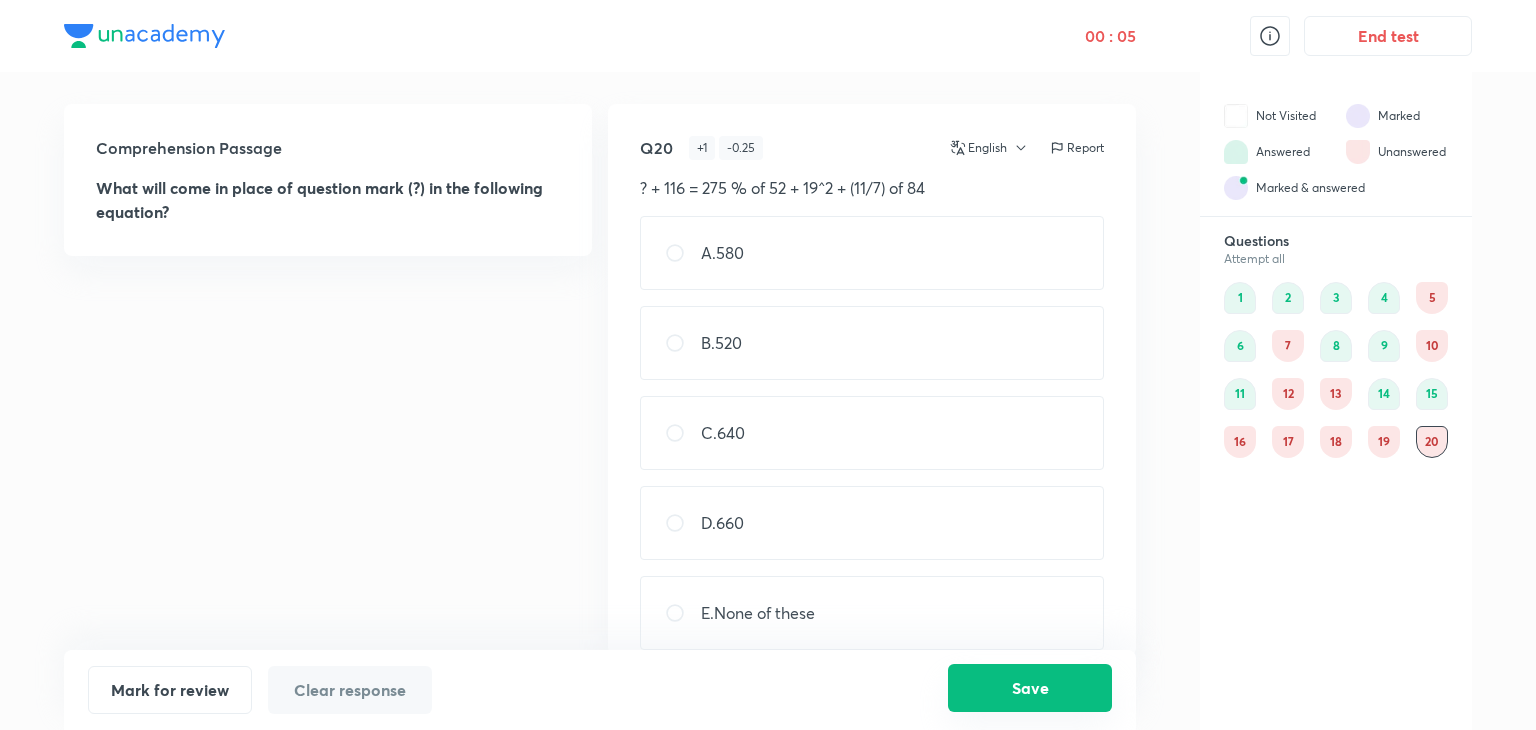 click on "Save" at bounding box center [1030, 688] 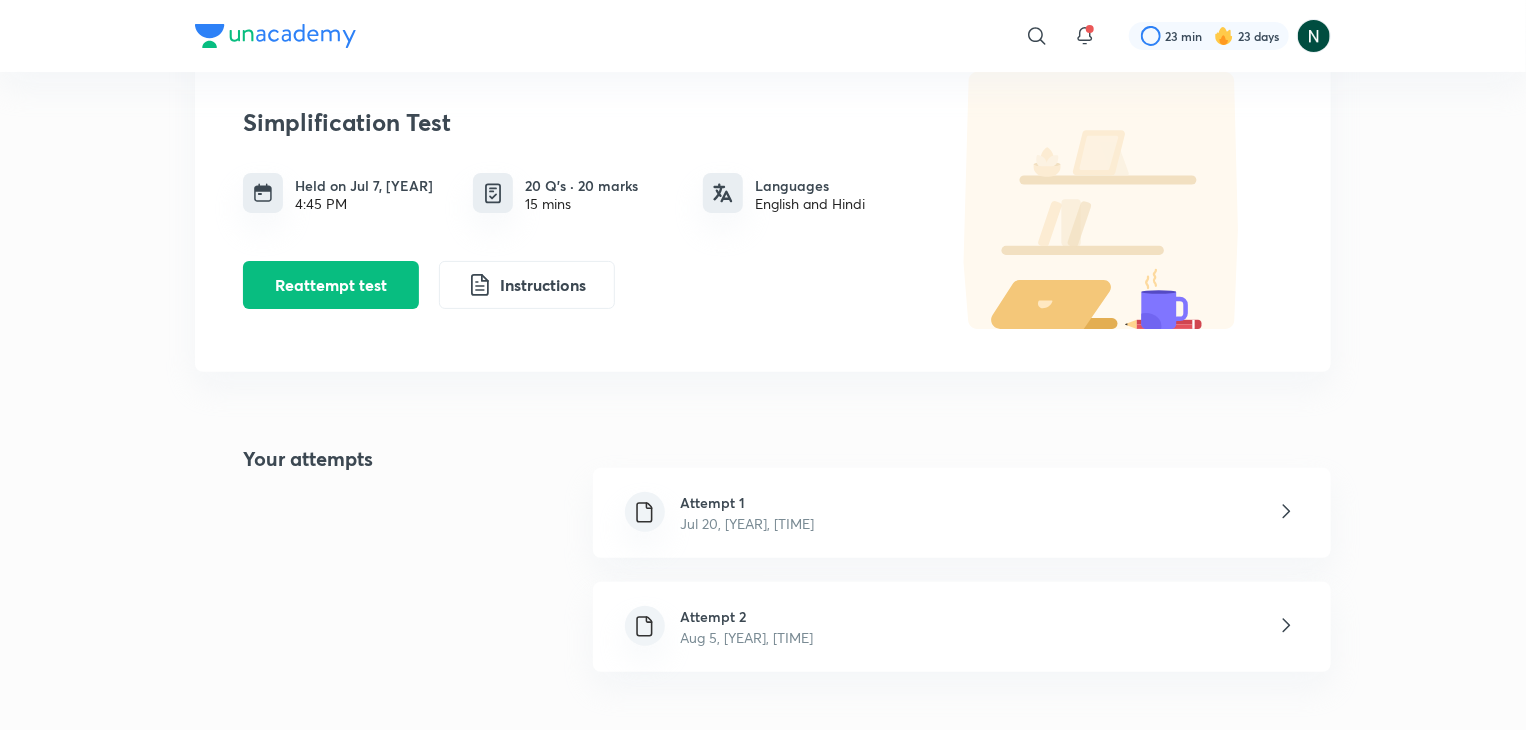 scroll, scrollTop: 120, scrollLeft: 0, axis: vertical 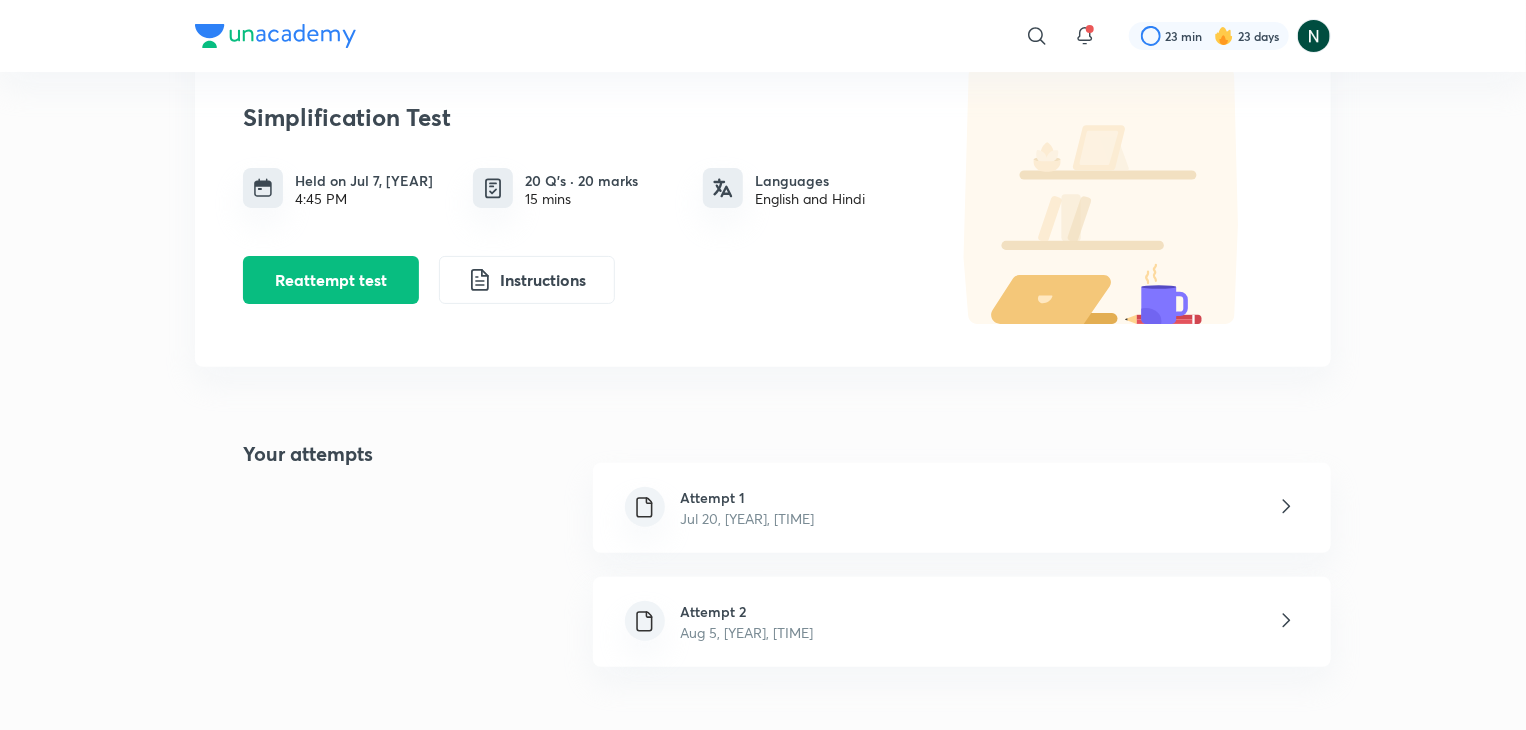 click on "Attempt 2 Aug 5, [YEAR], [TIME]" at bounding box center (962, 622) 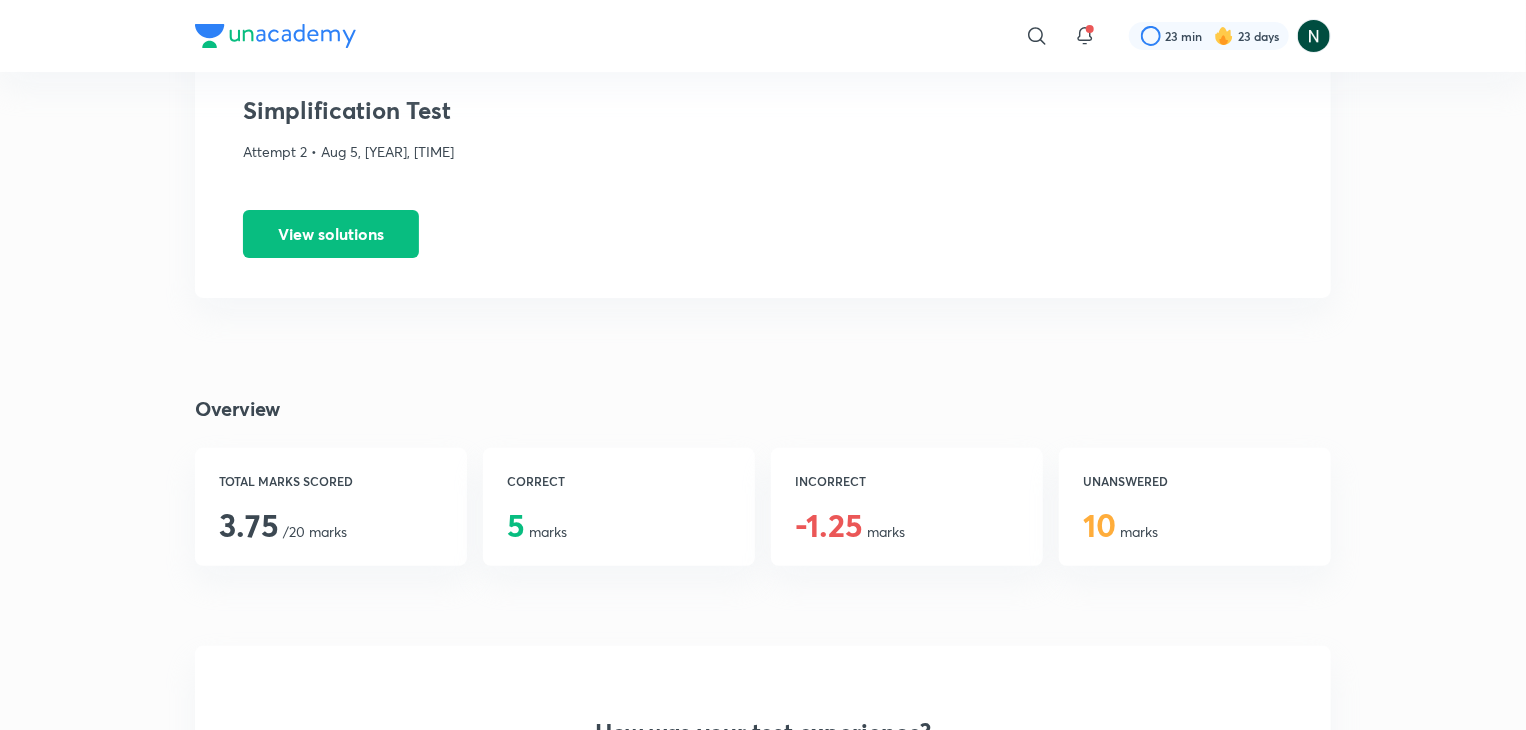 scroll, scrollTop: 120, scrollLeft: 0, axis: vertical 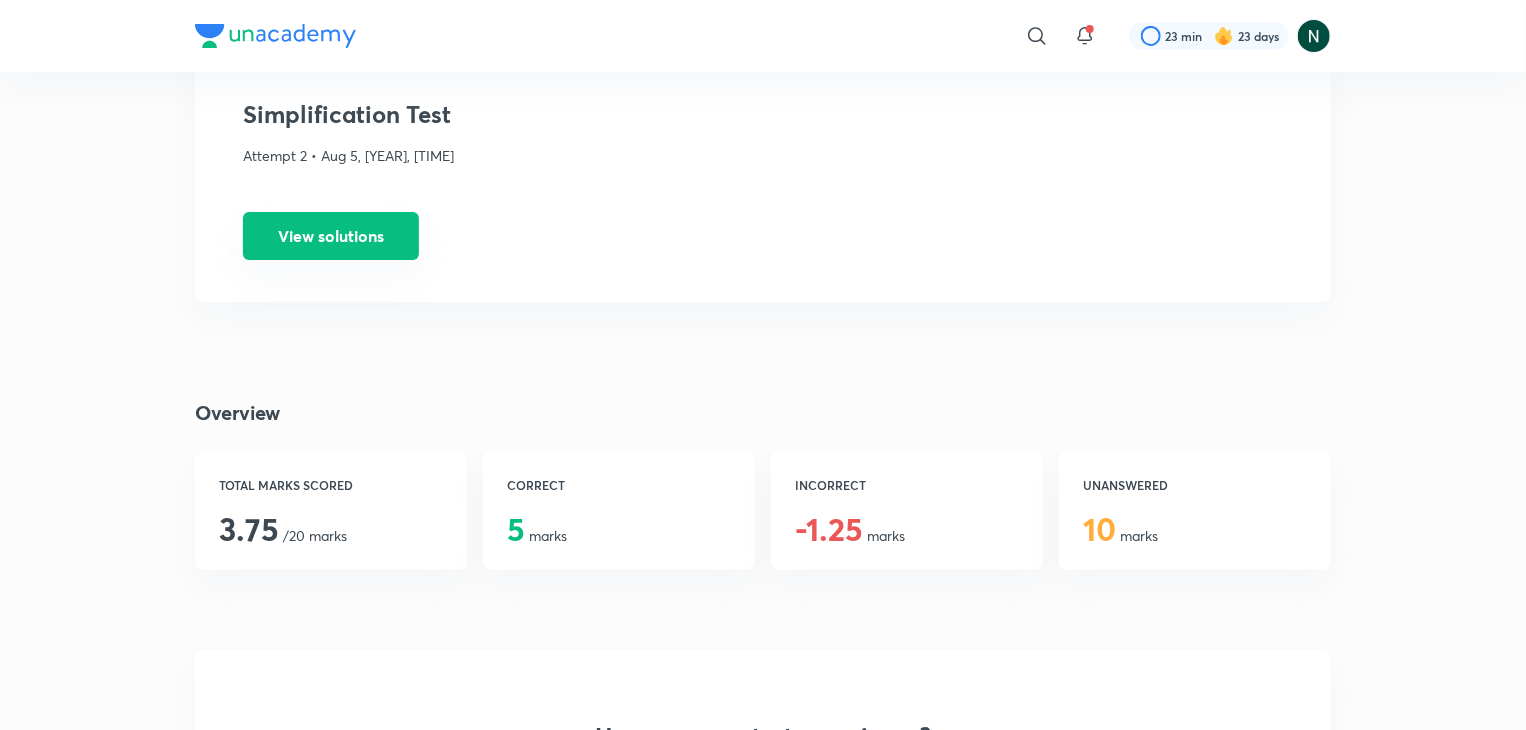 click on "View solutions" at bounding box center [331, 236] 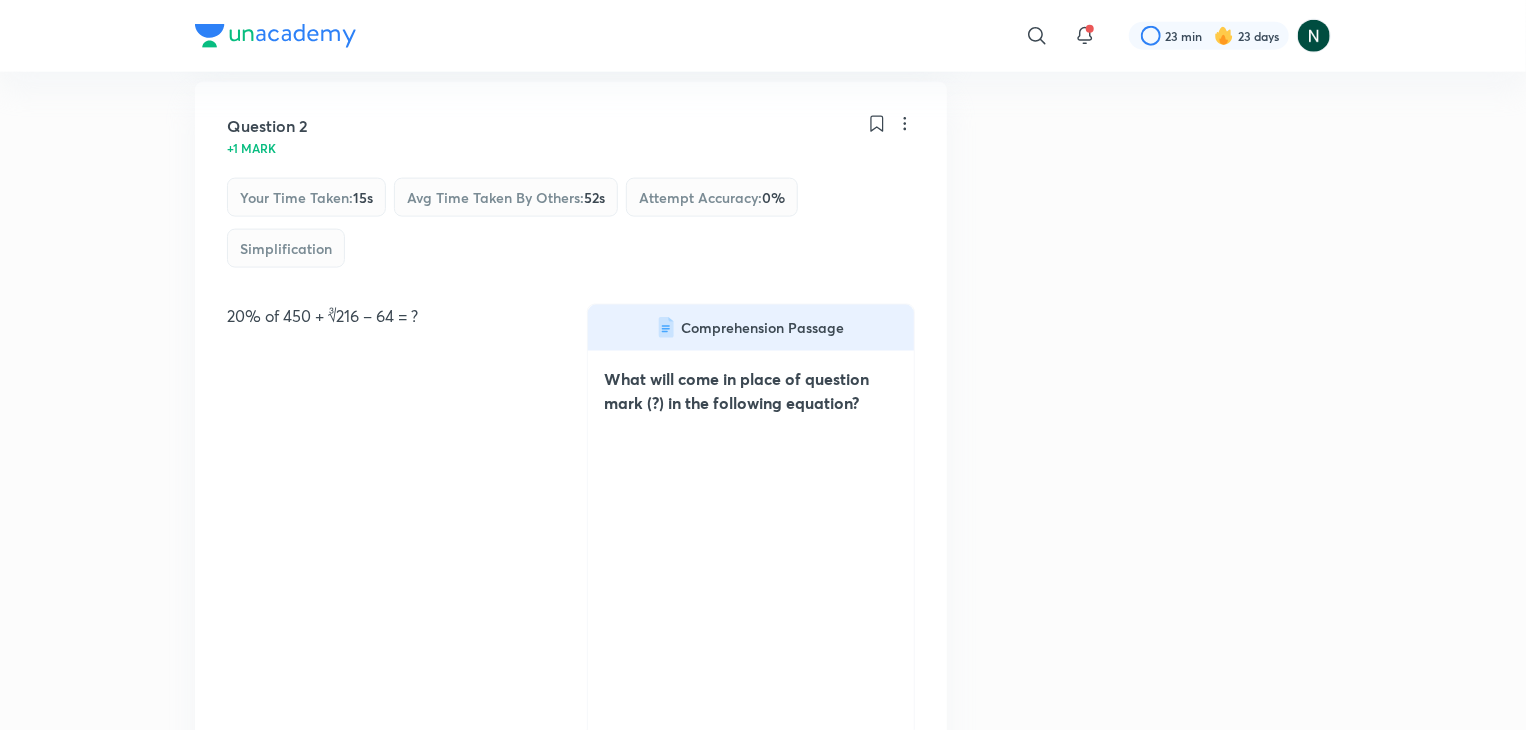 scroll, scrollTop: 1320, scrollLeft: 0, axis: vertical 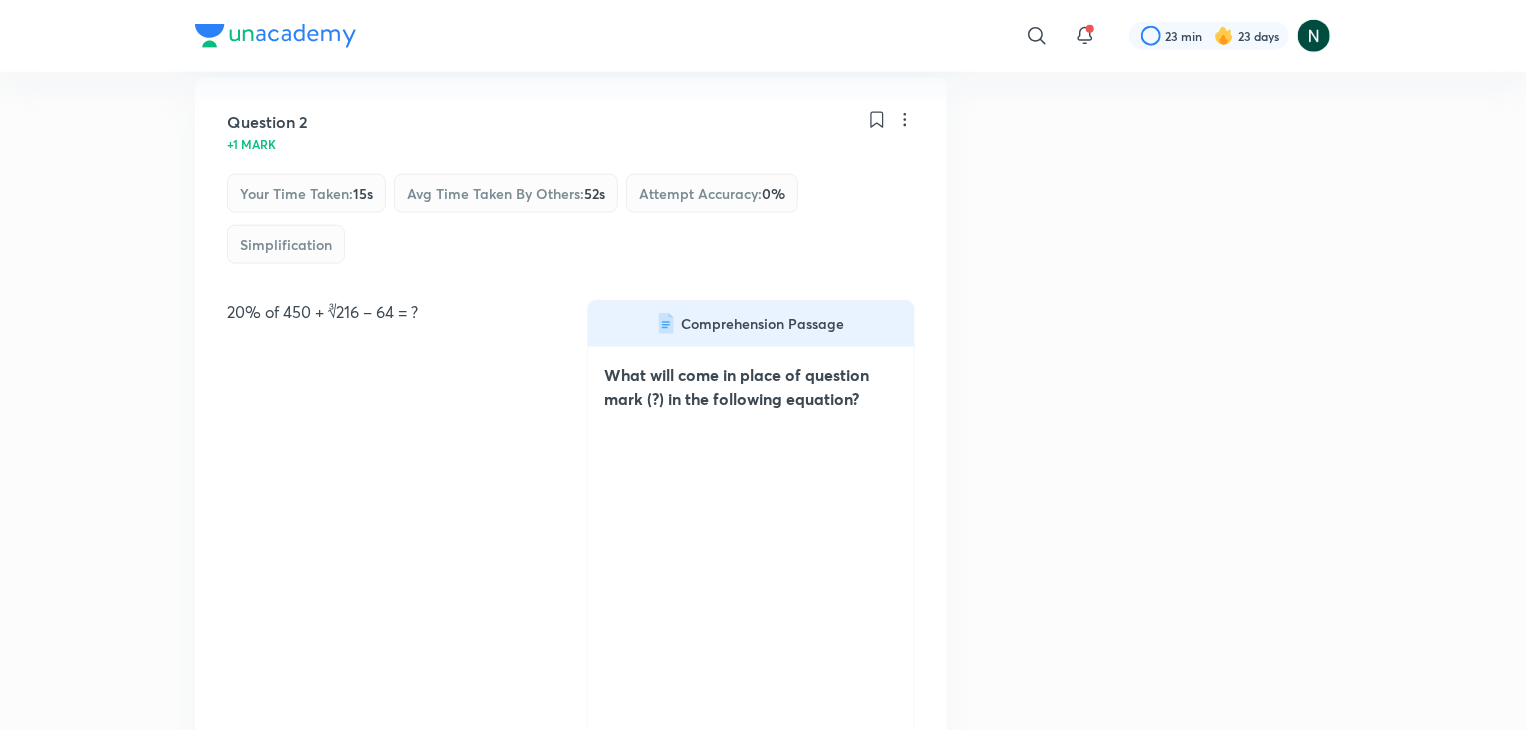 click on "0 %" at bounding box center (773, 193) 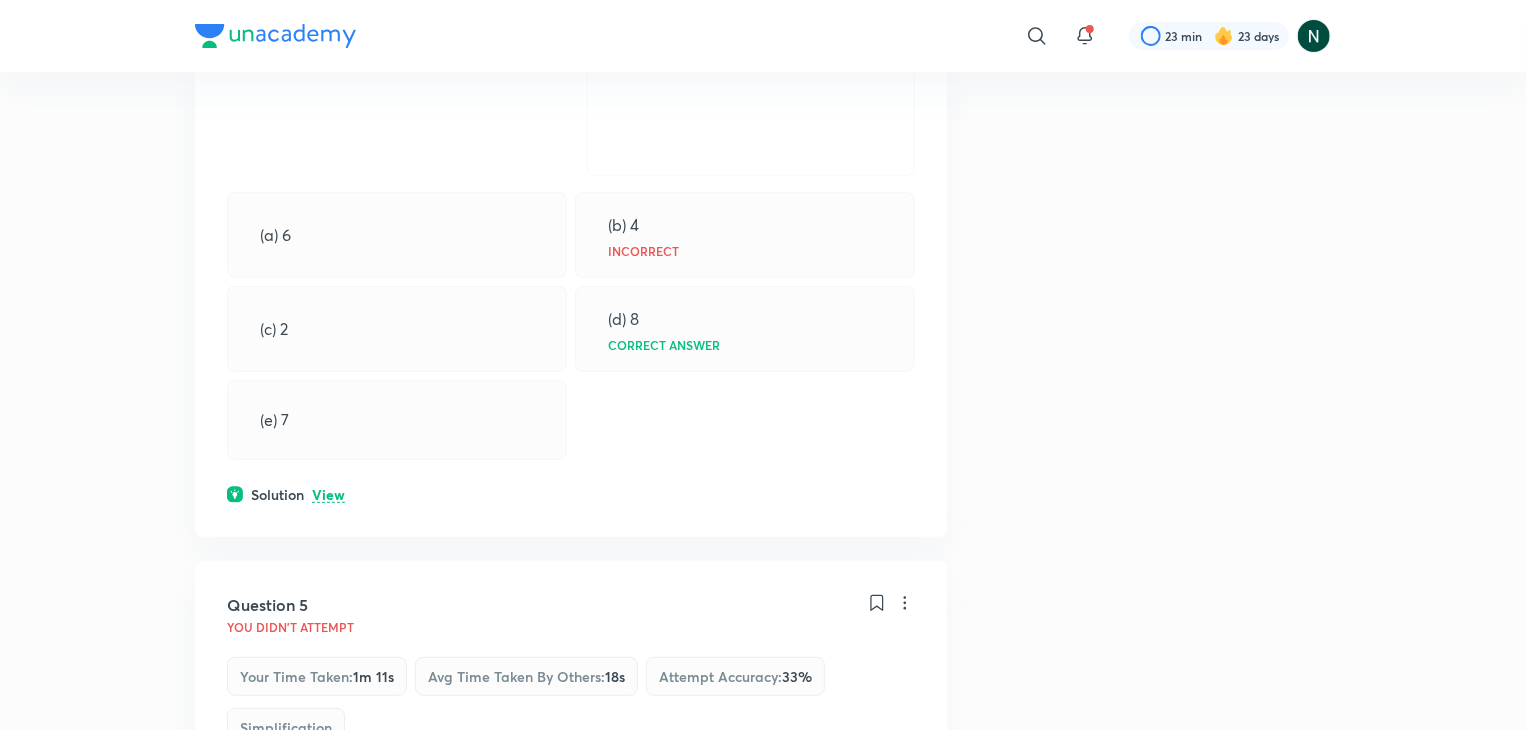 scroll, scrollTop: 4000, scrollLeft: 0, axis: vertical 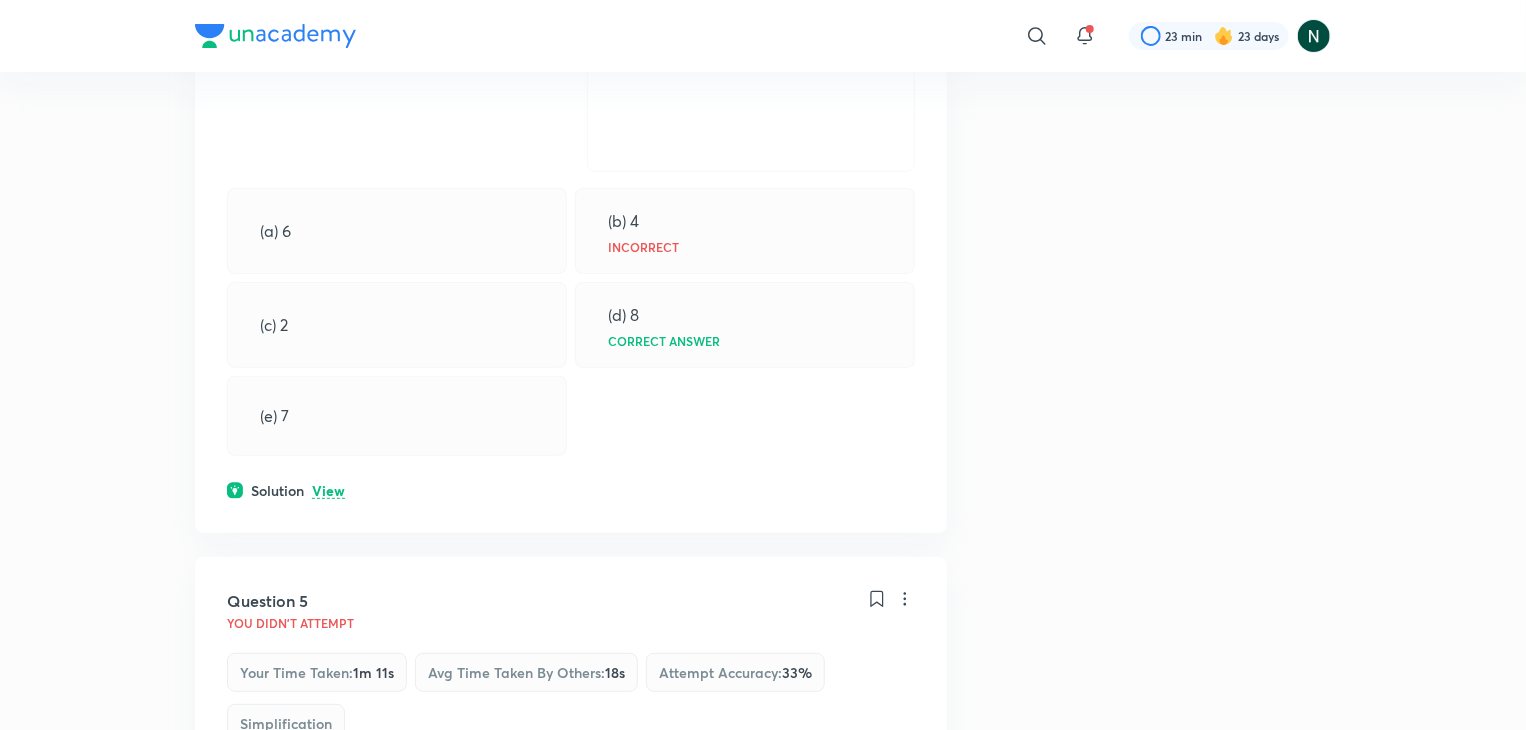 click on "View" at bounding box center (328, 491) 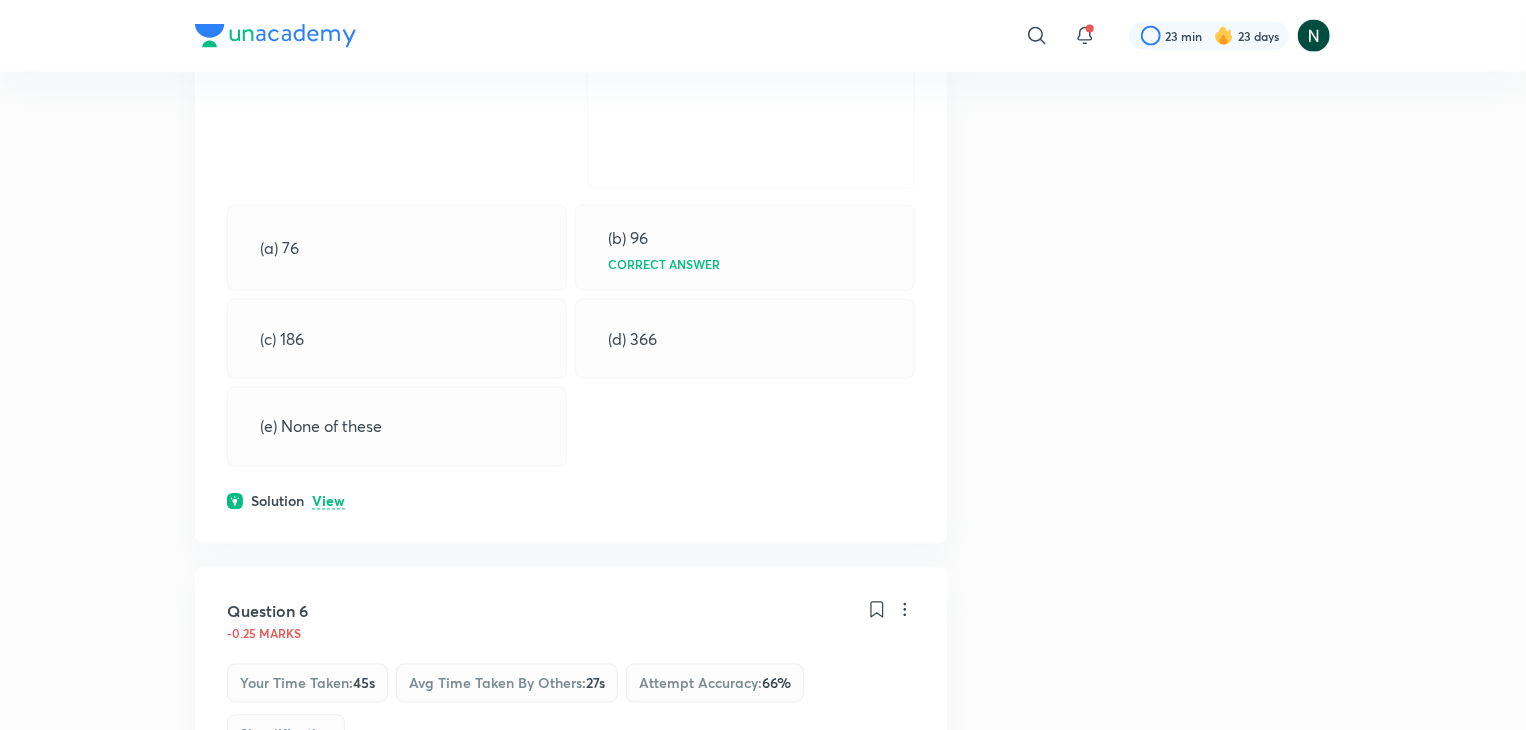 scroll, scrollTop: 5400, scrollLeft: 0, axis: vertical 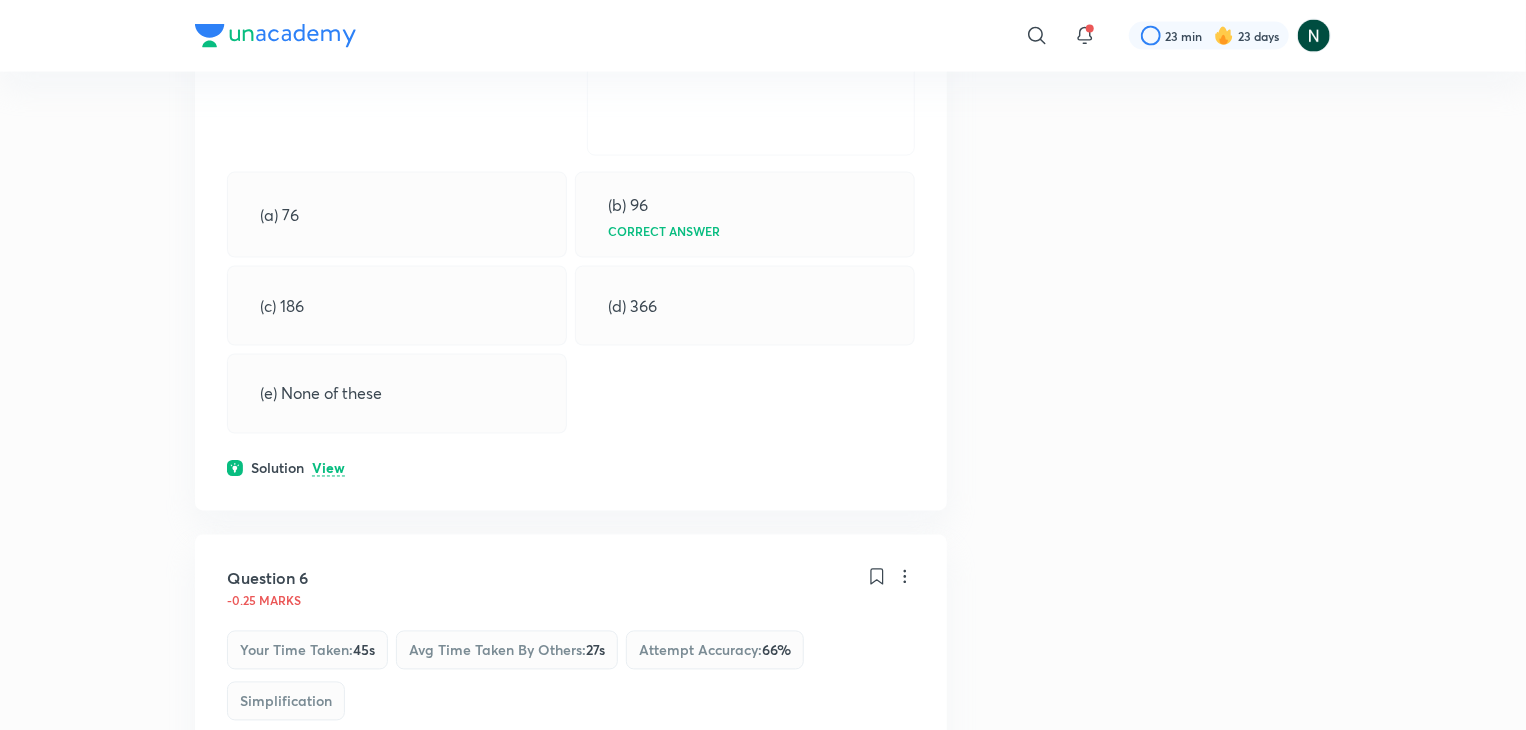 click on "View" at bounding box center [328, 469] 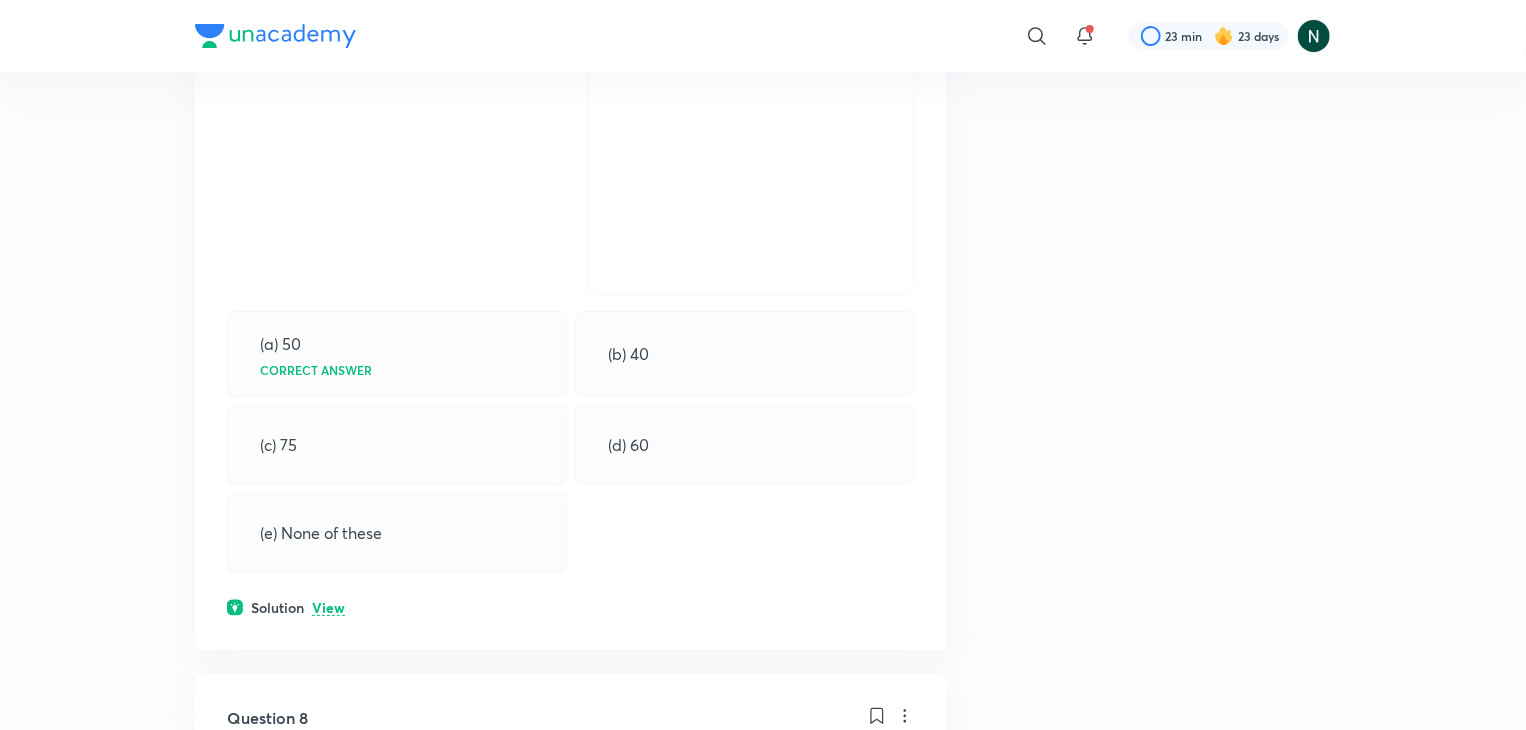 scroll, scrollTop: 7520, scrollLeft: 0, axis: vertical 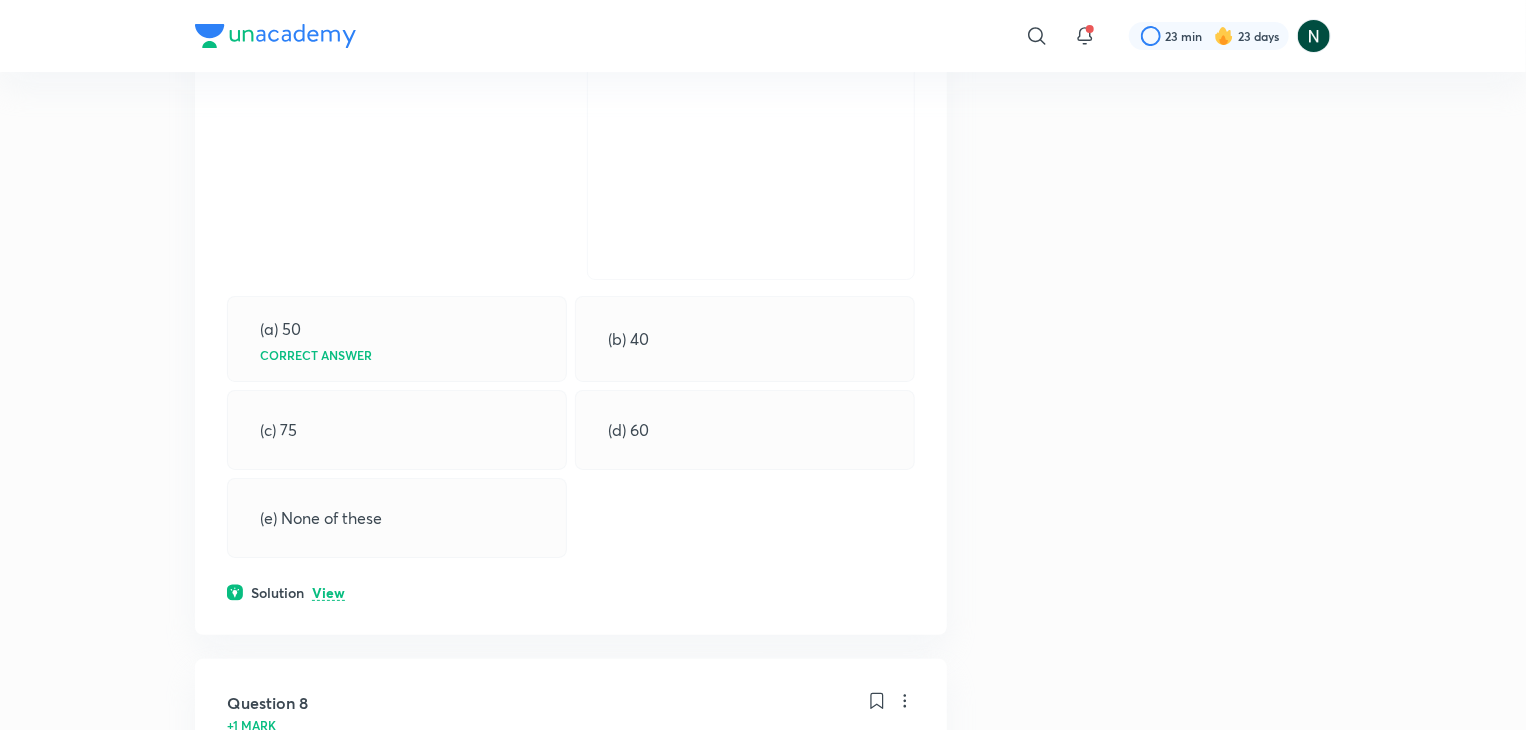click on "View" at bounding box center [328, 593] 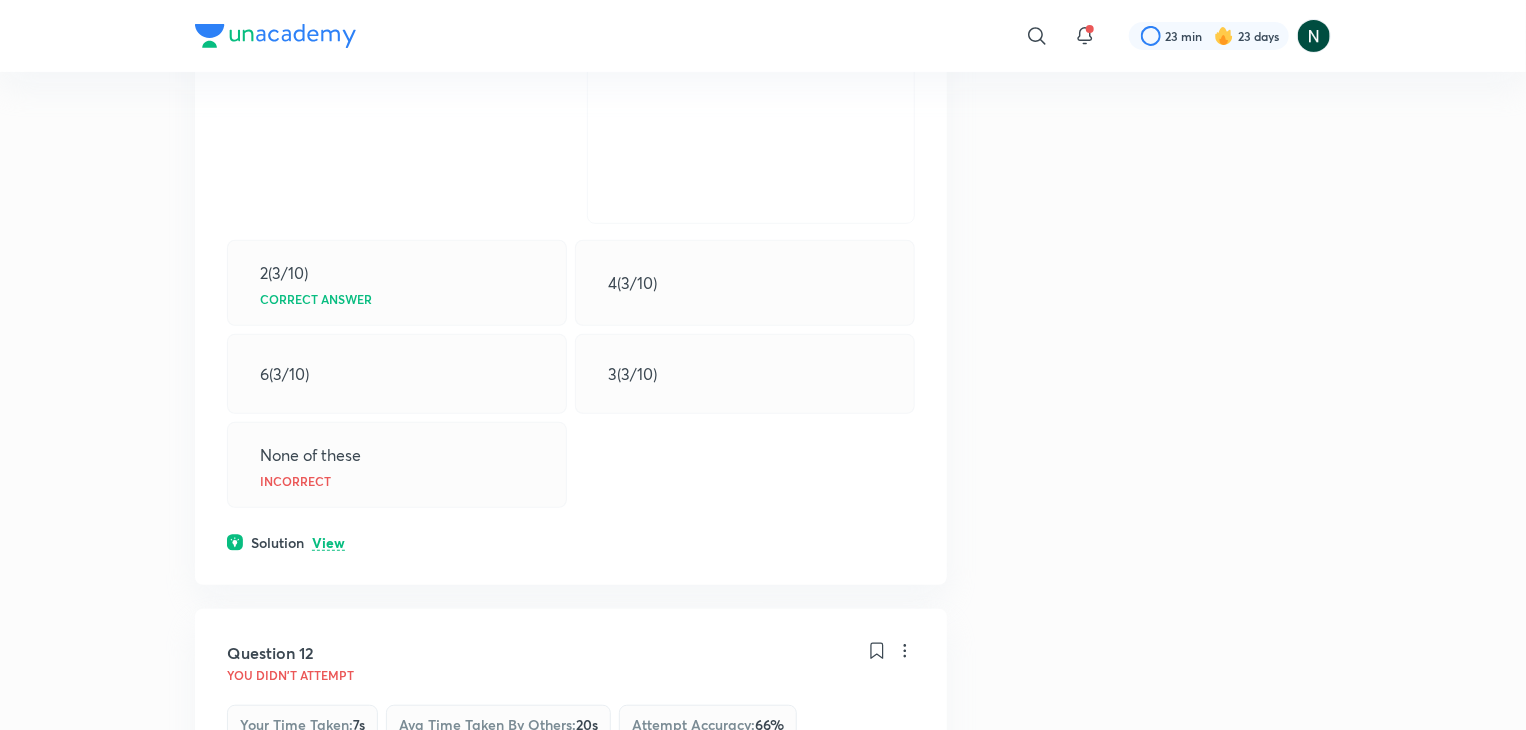 scroll, scrollTop: 11840, scrollLeft: 0, axis: vertical 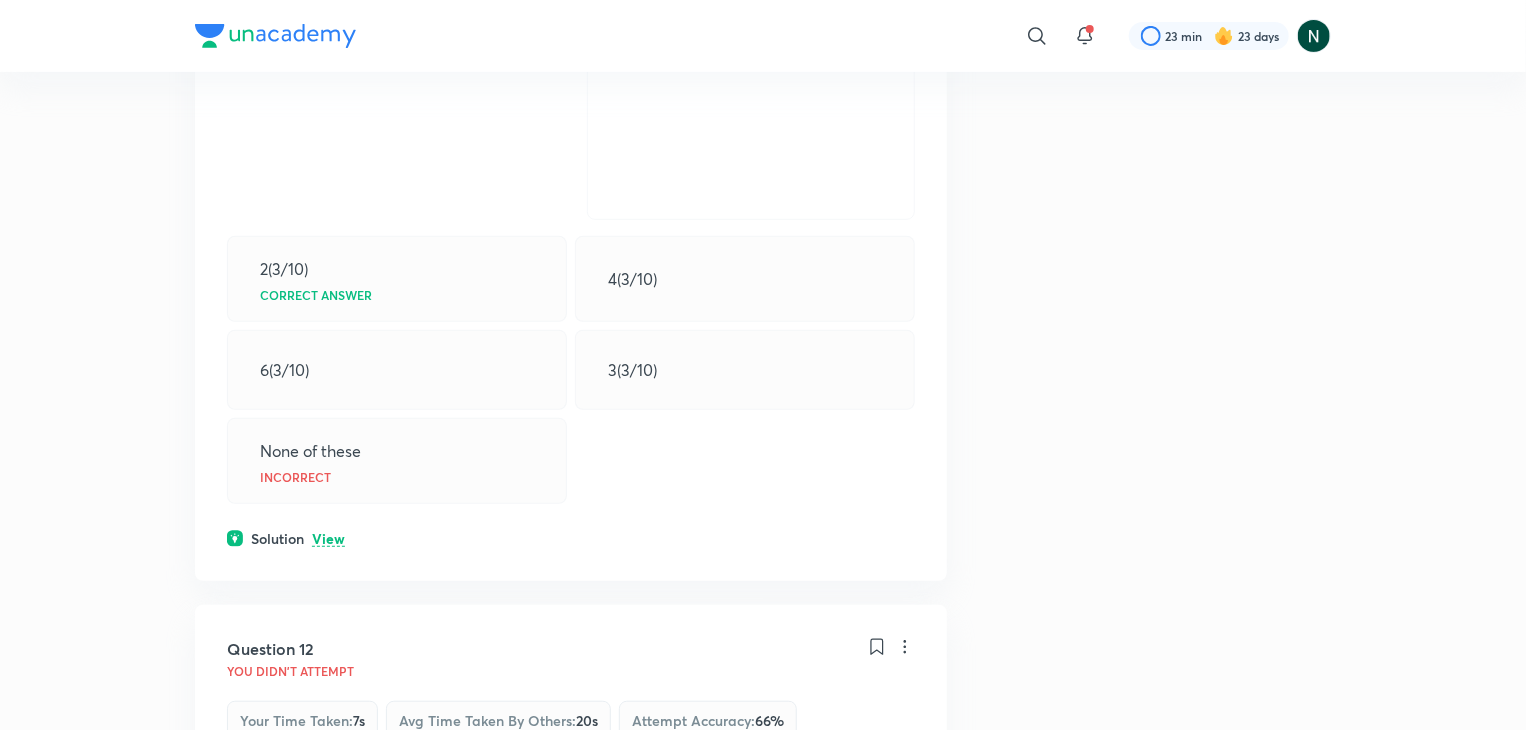 click on "View" at bounding box center (328, 539) 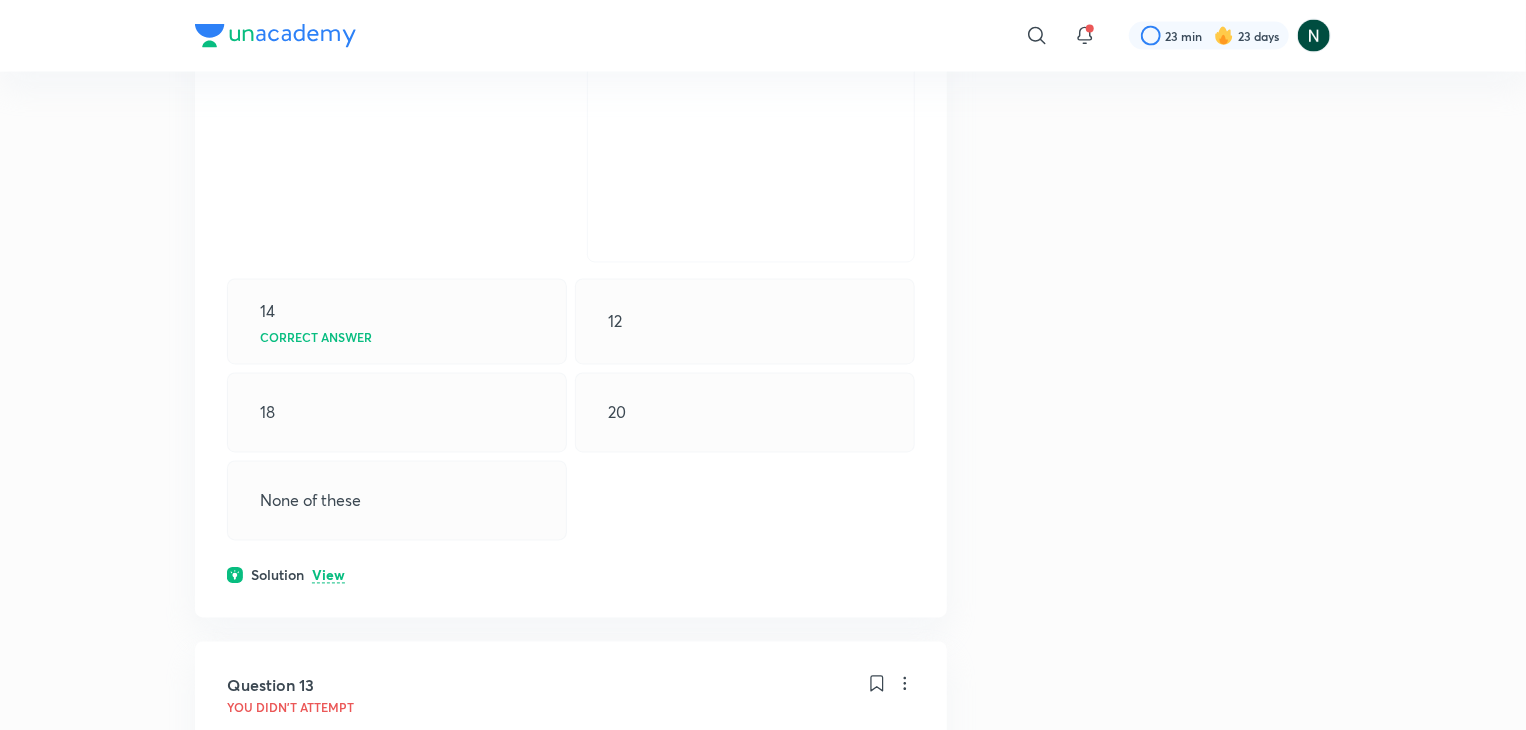scroll, scrollTop: 13200, scrollLeft: 0, axis: vertical 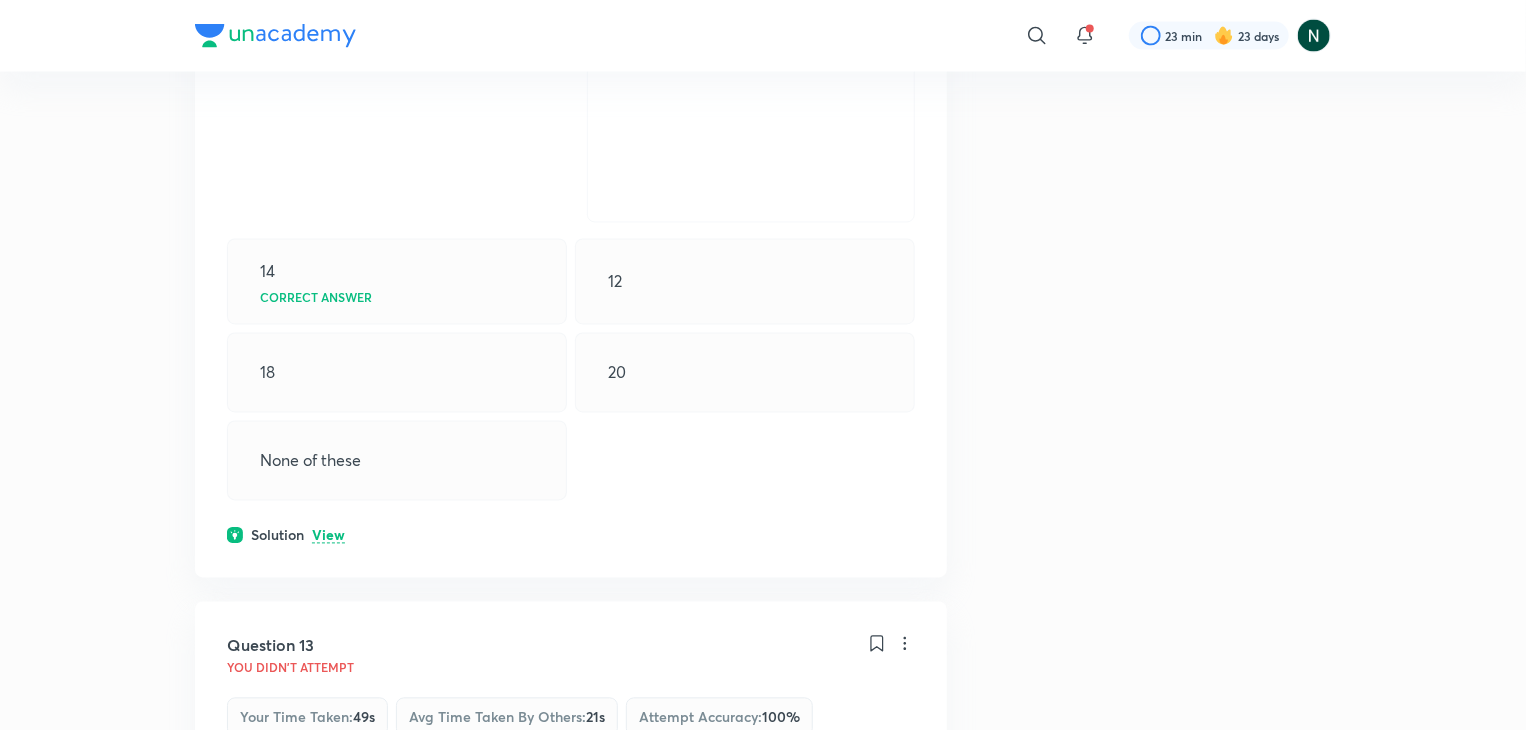 click on "View" at bounding box center [328, 536] 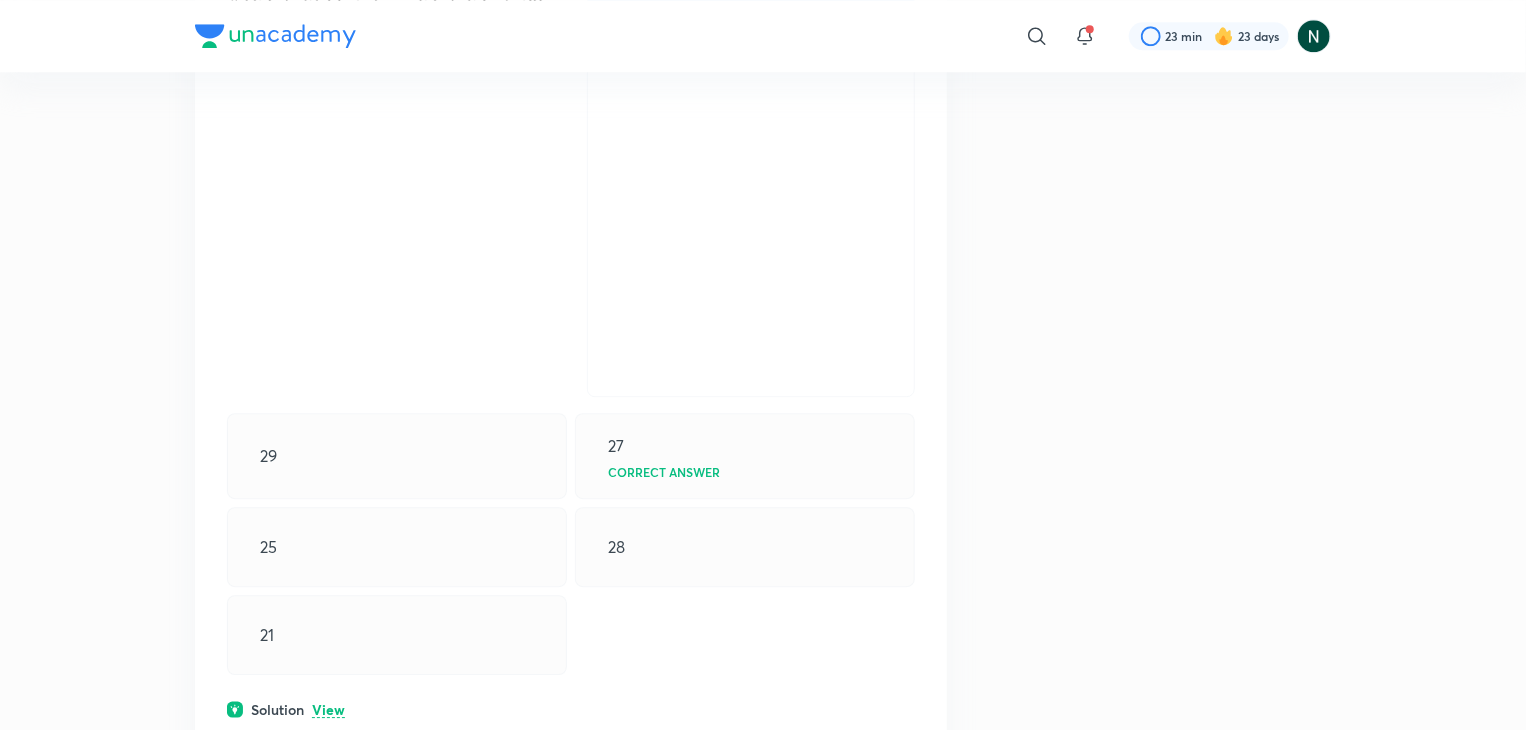 scroll, scrollTop: 14200, scrollLeft: 0, axis: vertical 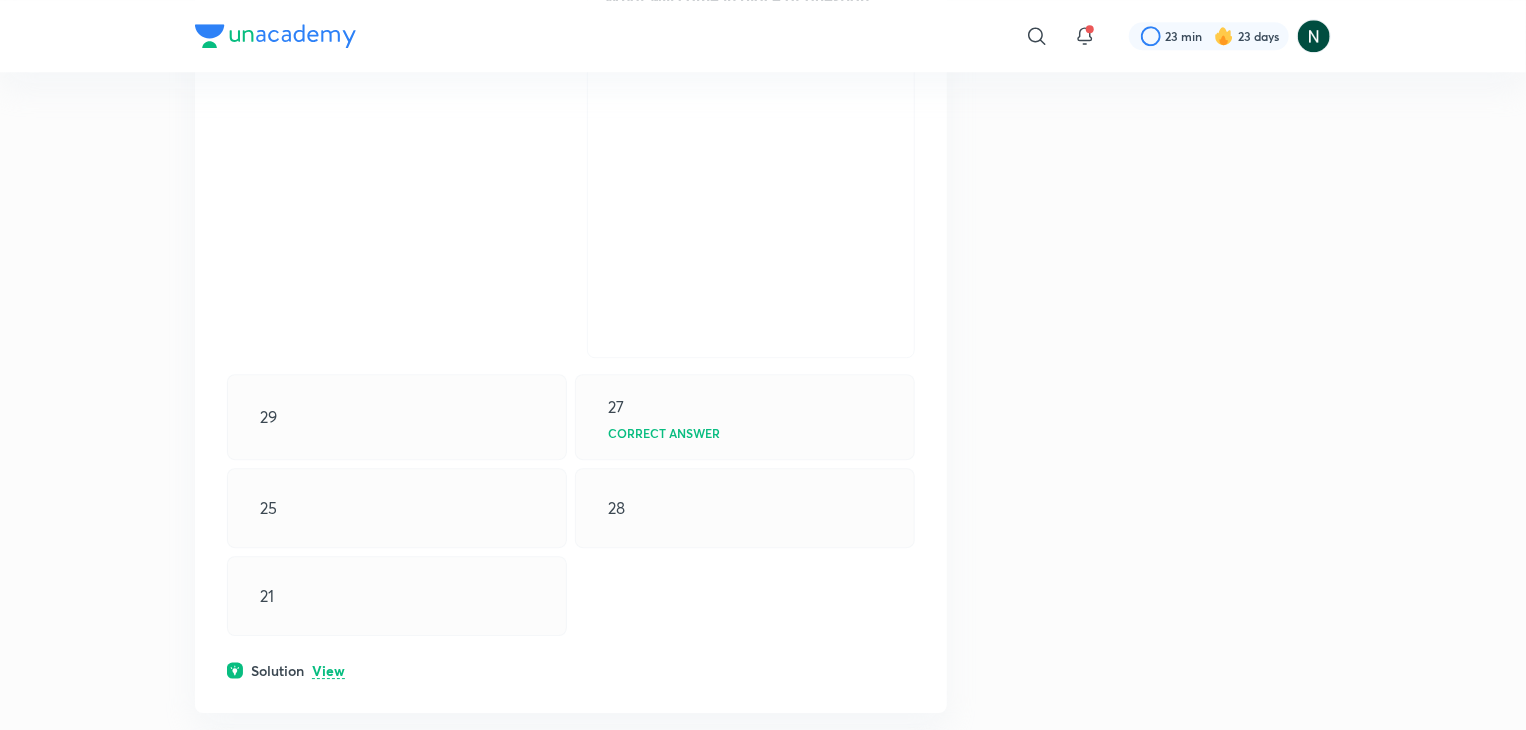 click on "View" at bounding box center [328, 671] 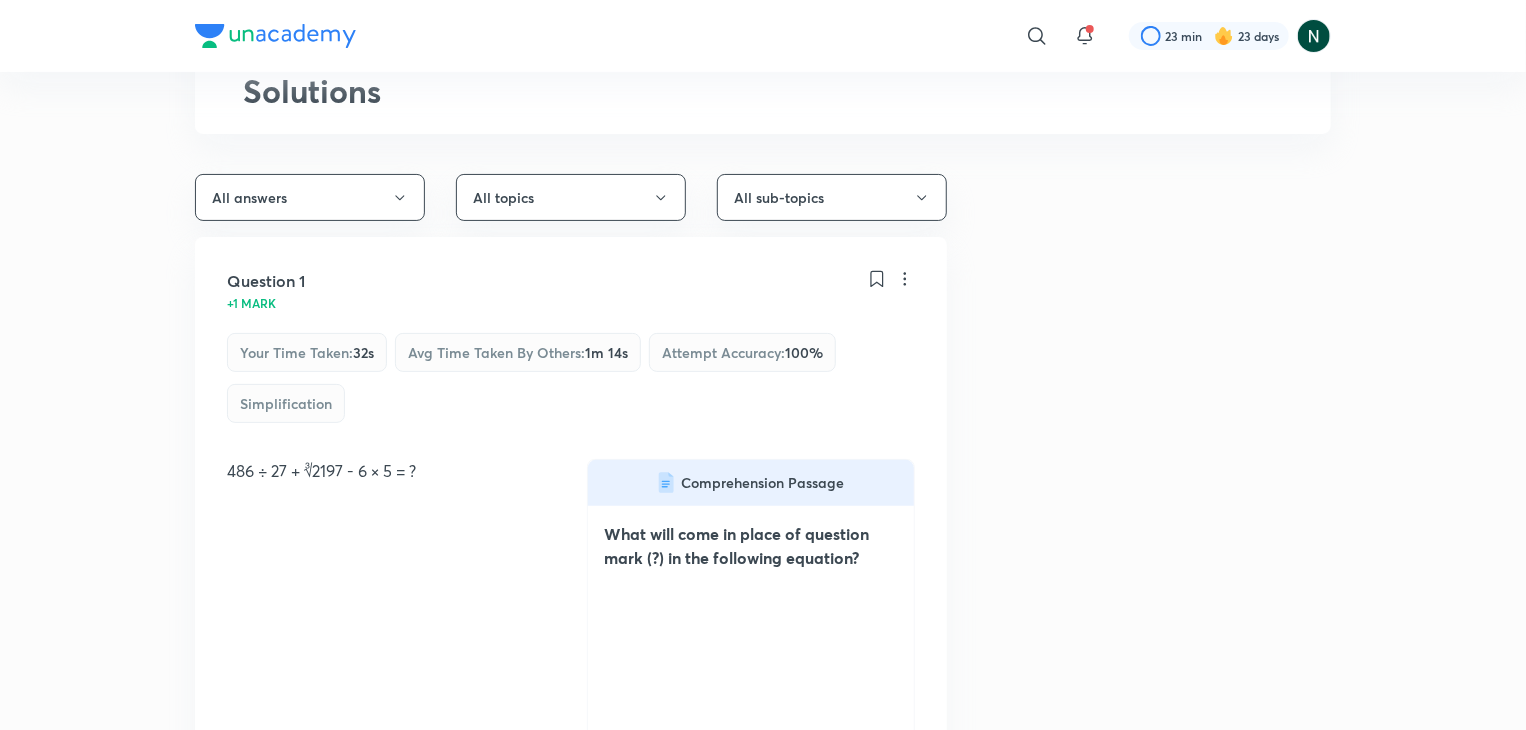 scroll, scrollTop: 0, scrollLeft: 0, axis: both 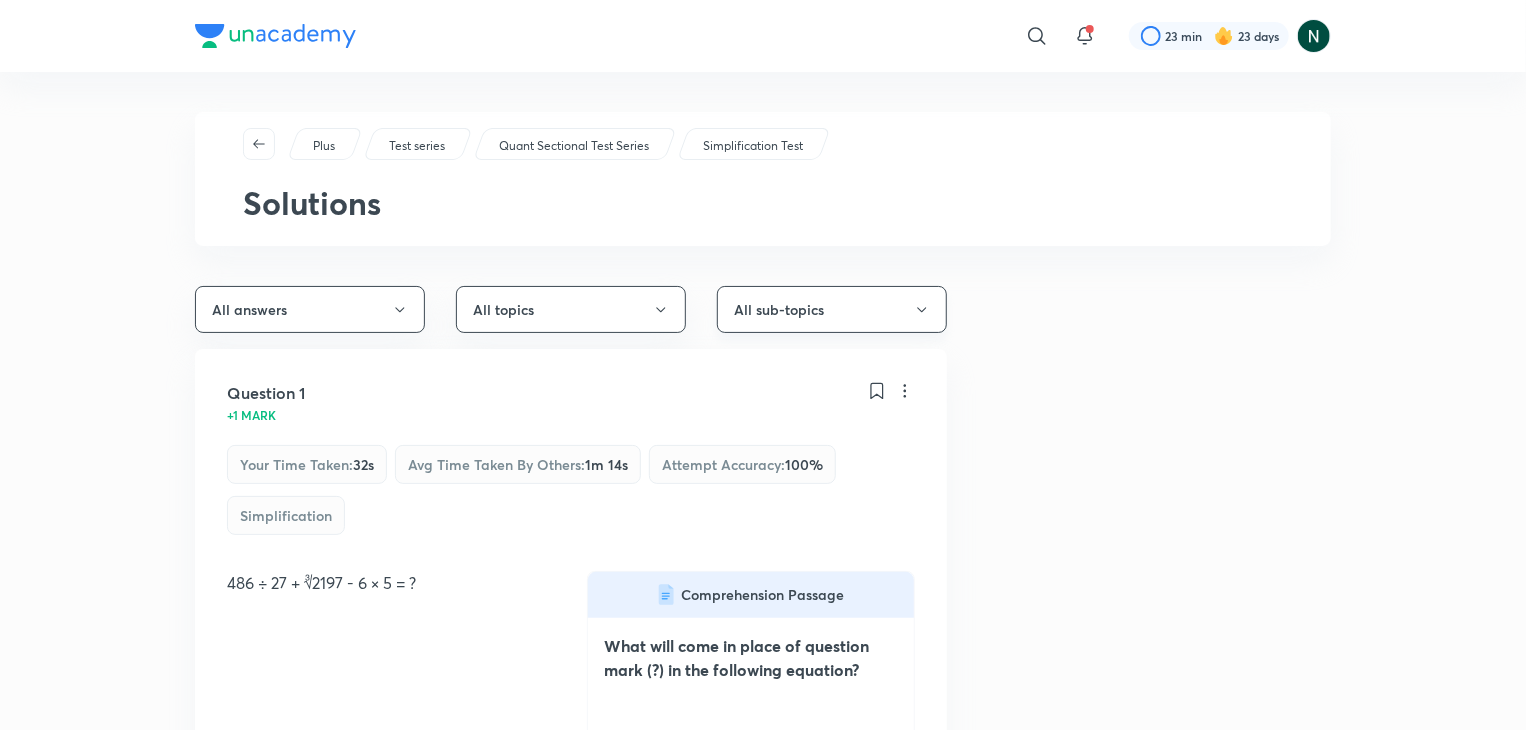 click 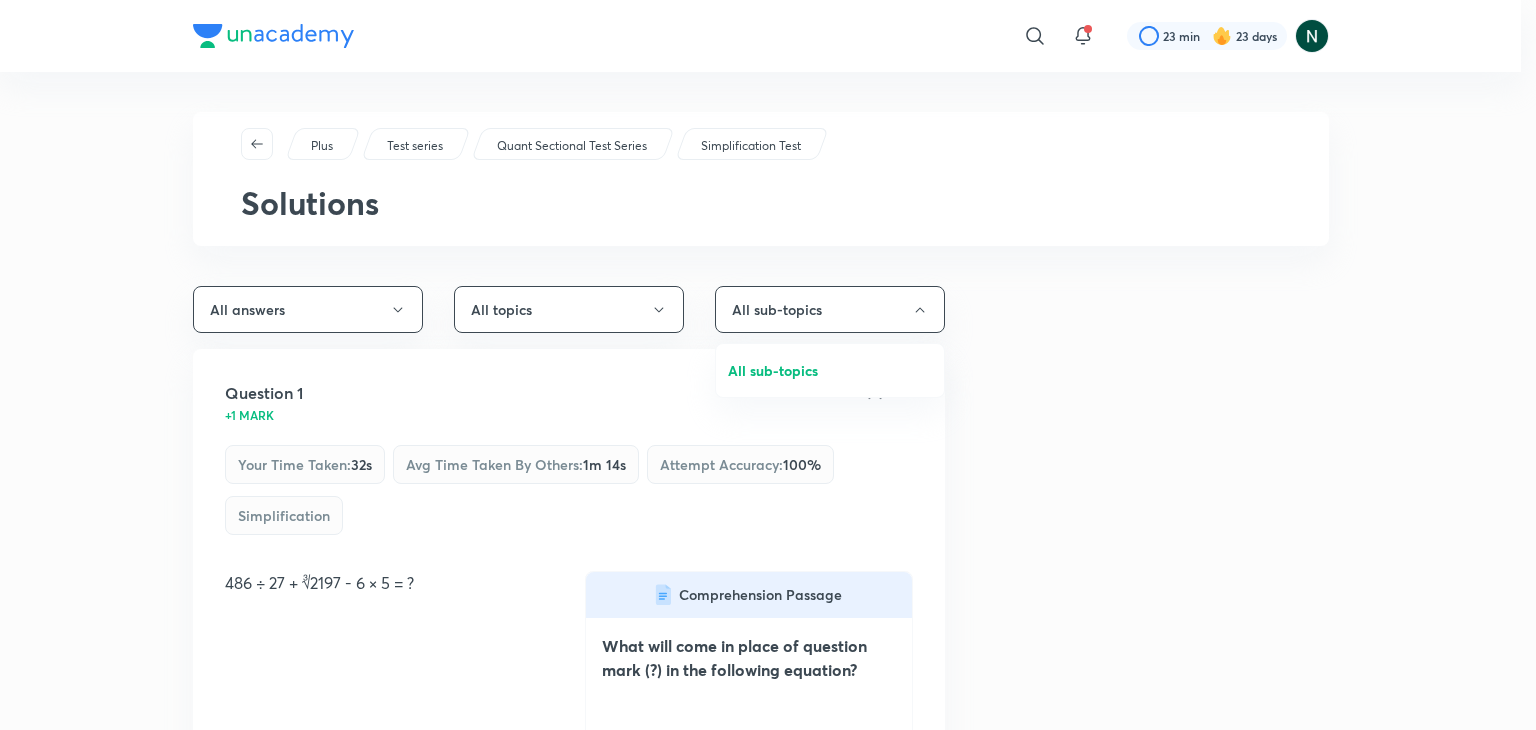 click at bounding box center (768, 365) 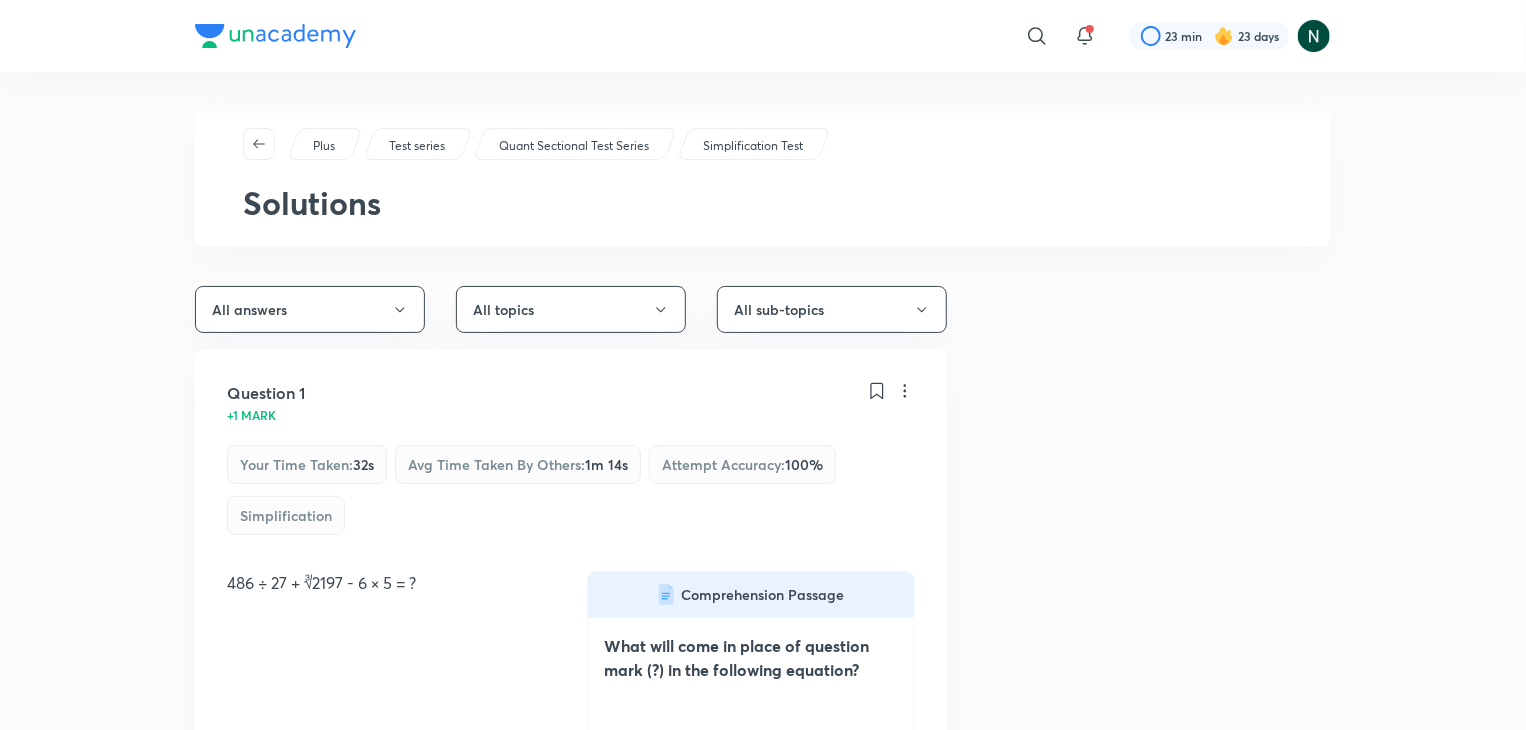 click 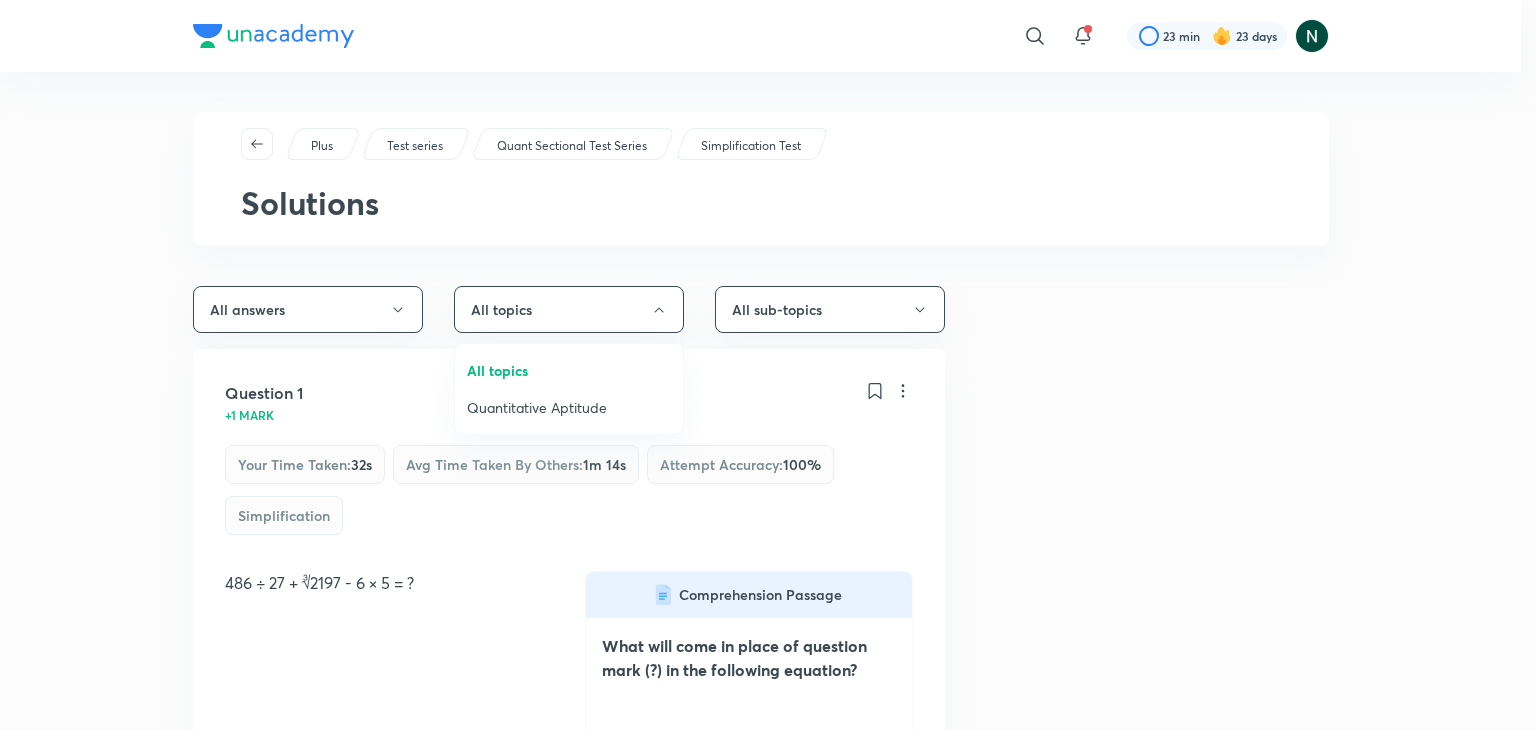 click at bounding box center [768, 365] 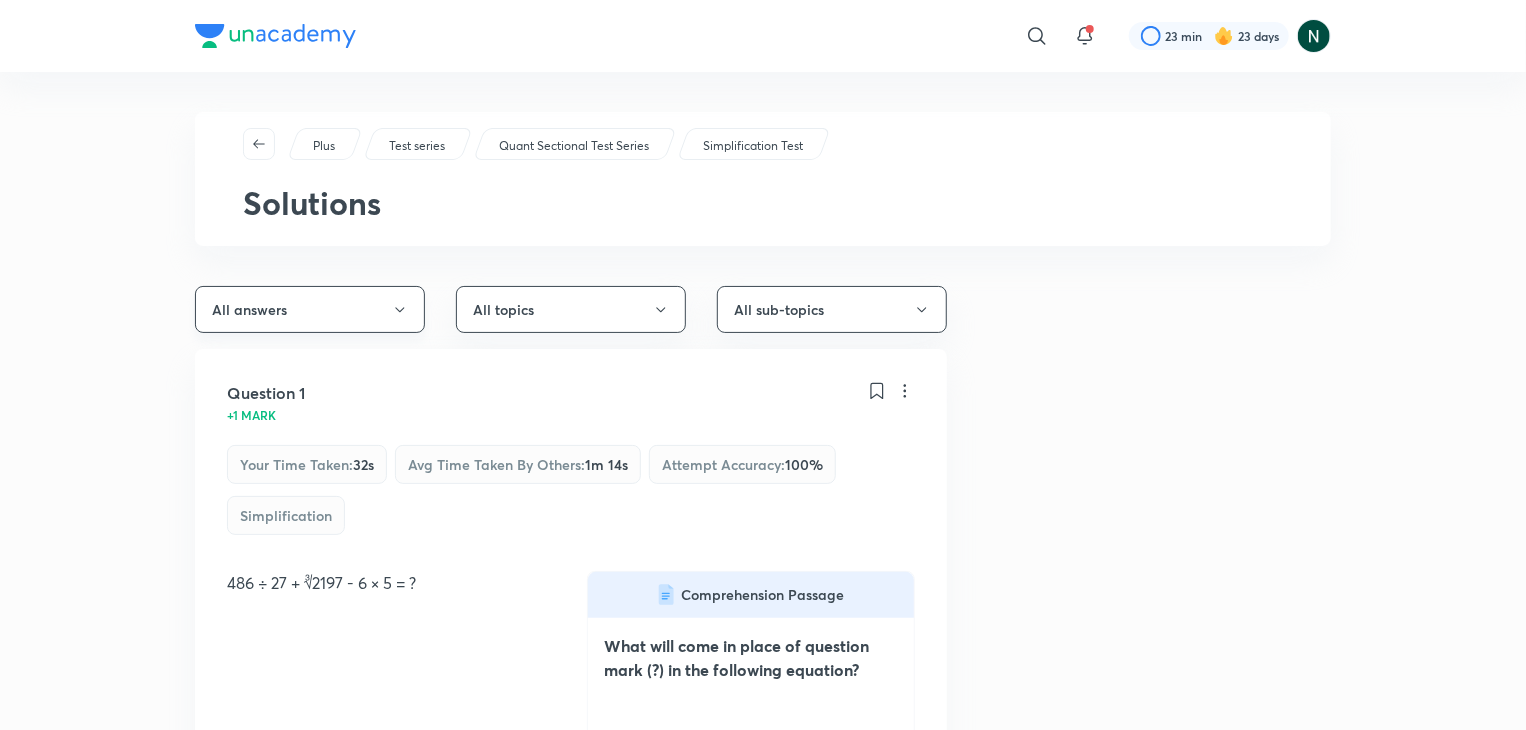 click 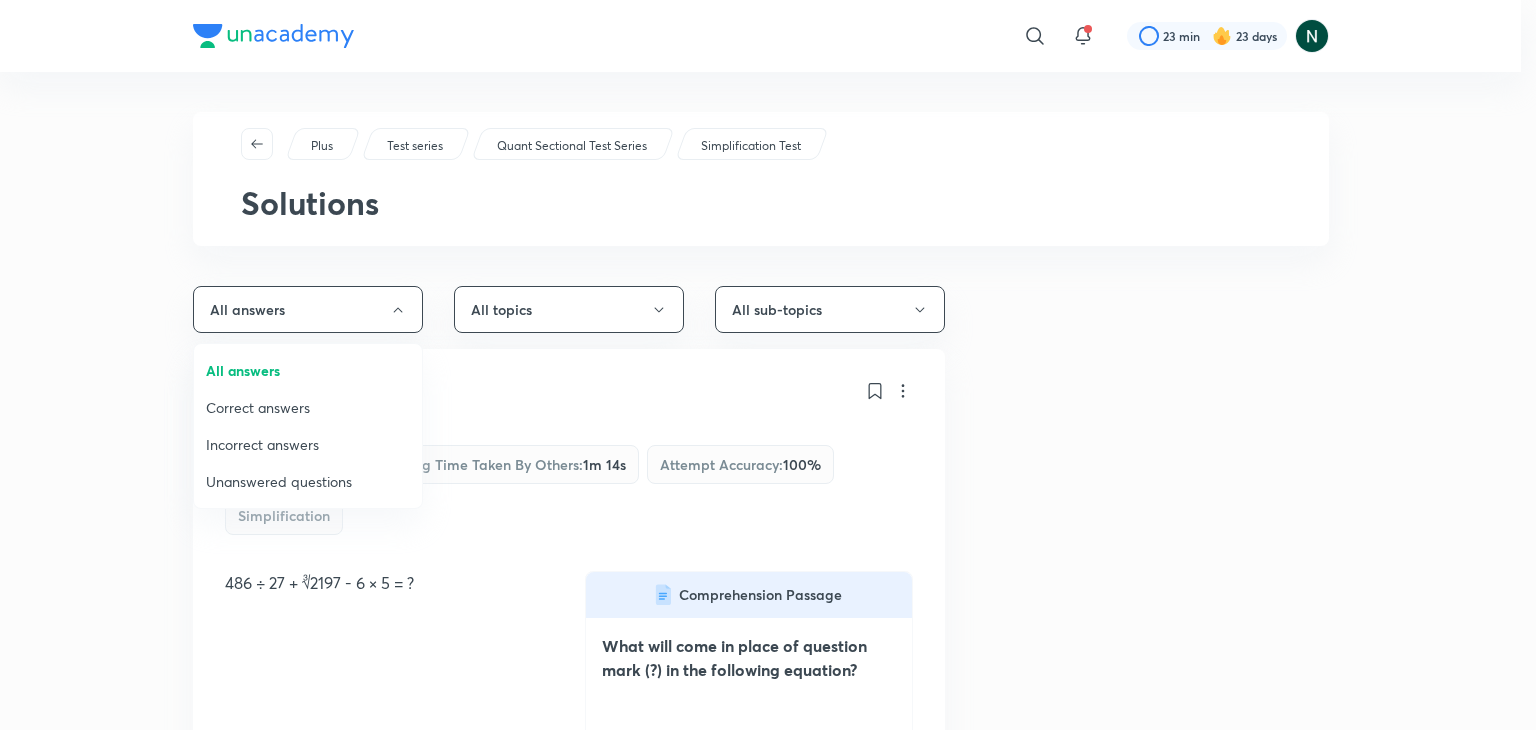 click at bounding box center (768, 365) 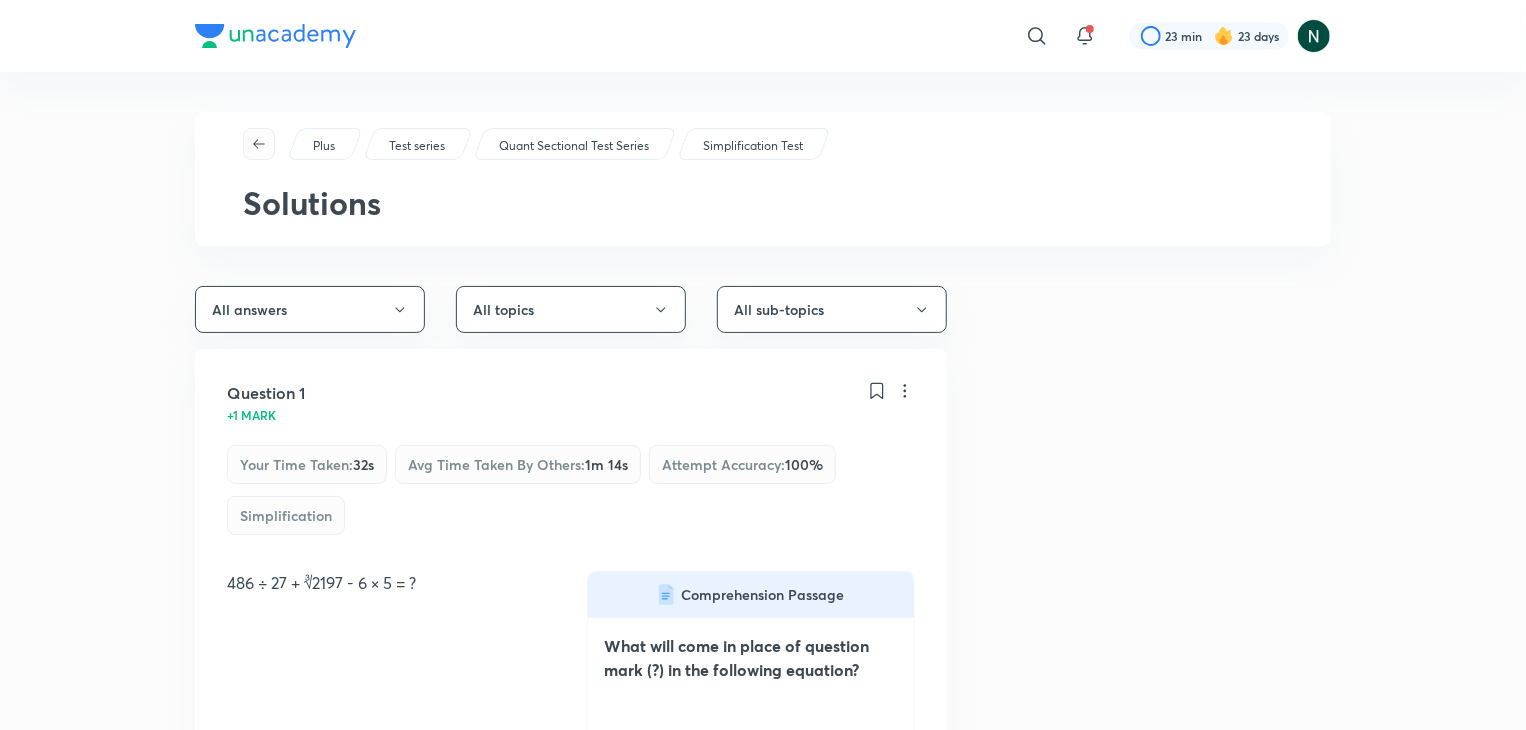 click 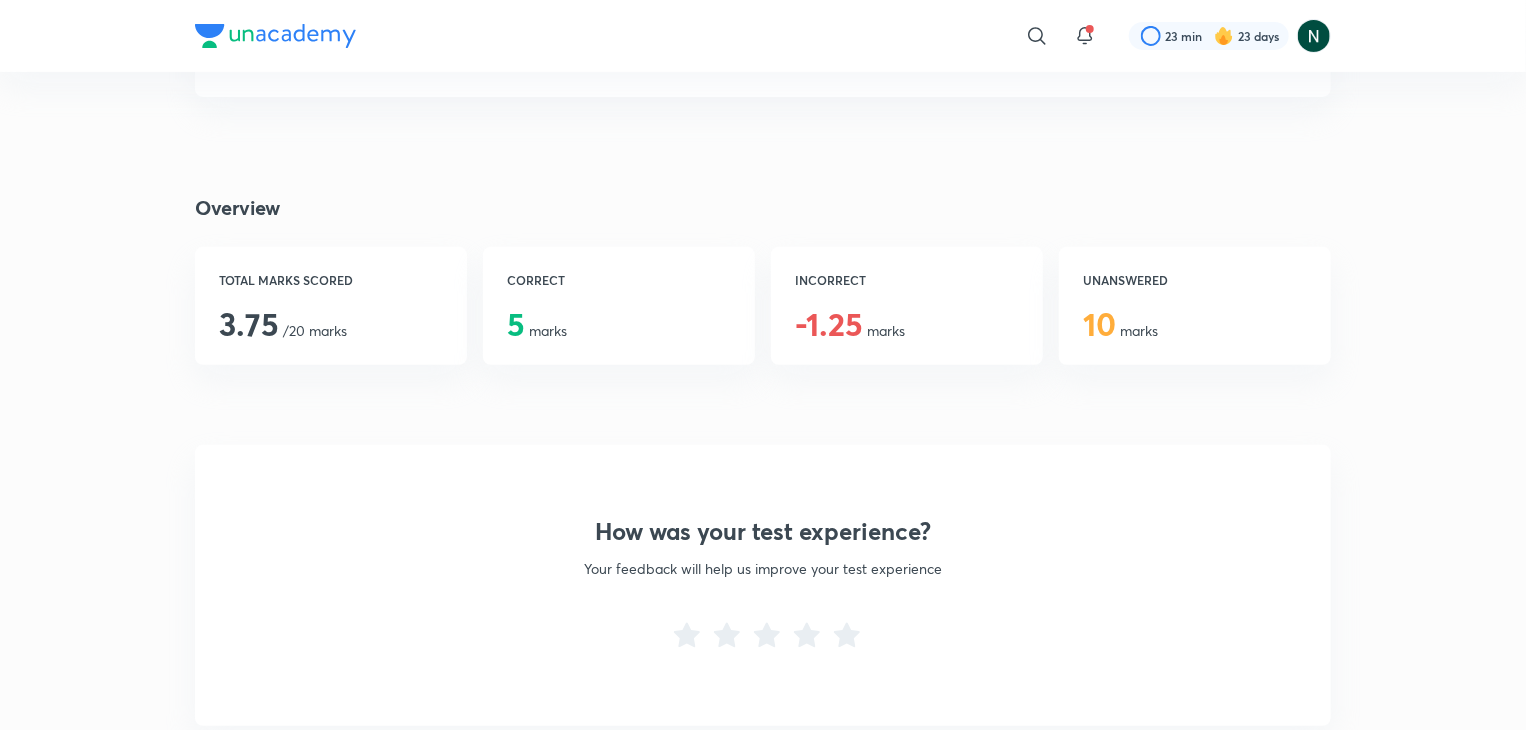 scroll, scrollTop: 320, scrollLeft: 0, axis: vertical 